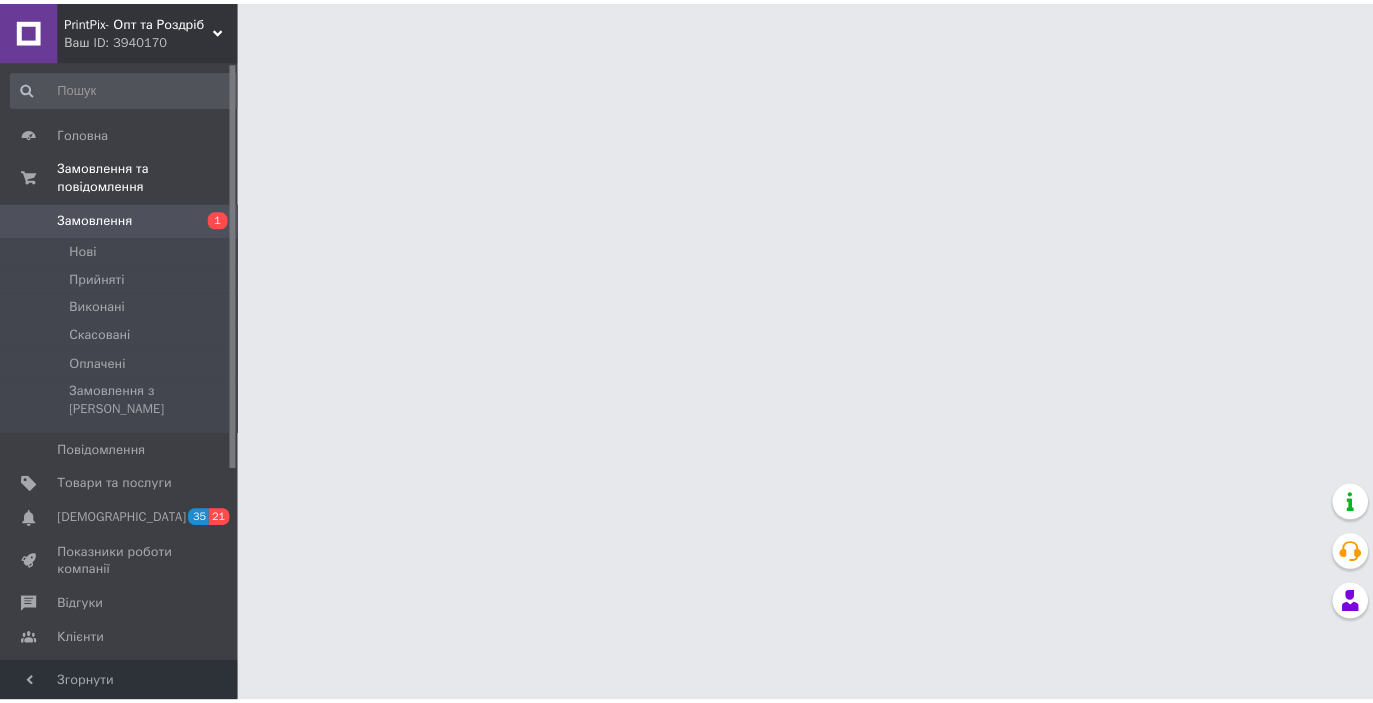 scroll, scrollTop: 0, scrollLeft: 0, axis: both 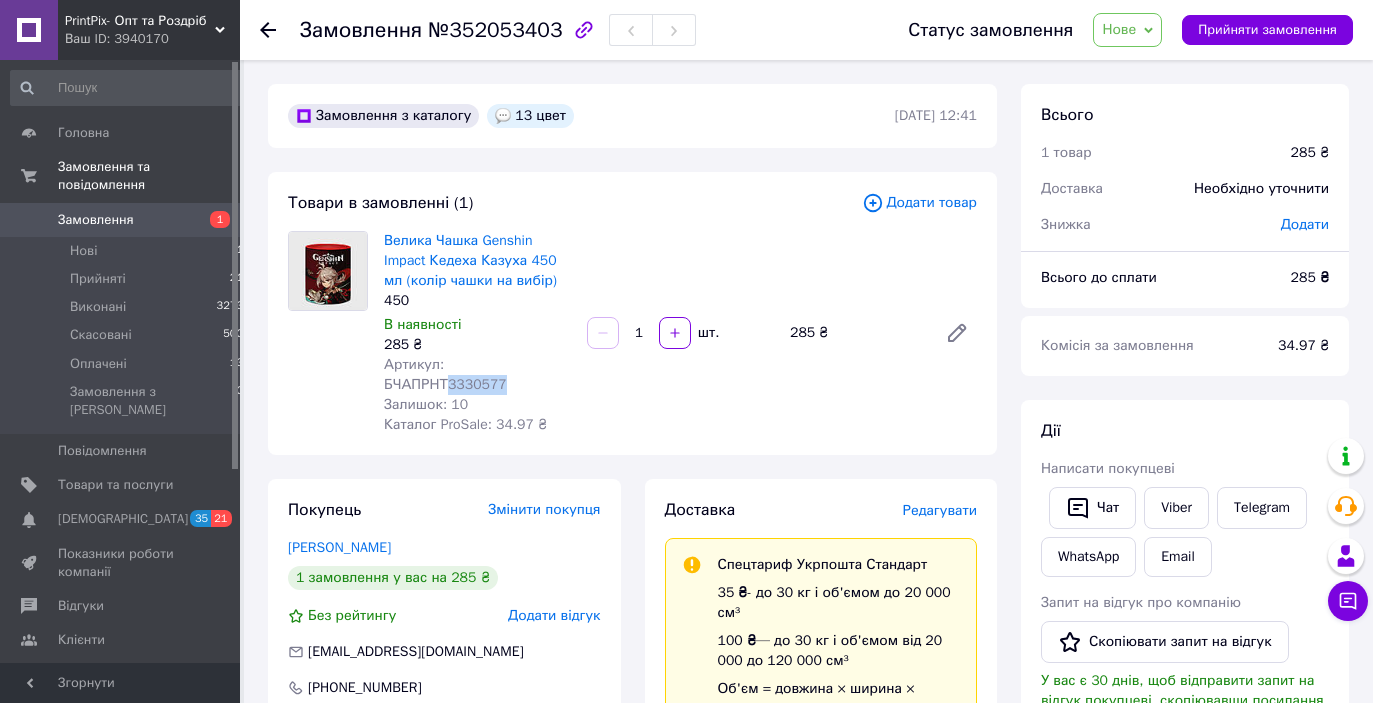 drag, startPoint x: 468, startPoint y: 381, endPoint x: 450, endPoint y: 383, distance: 18.110771 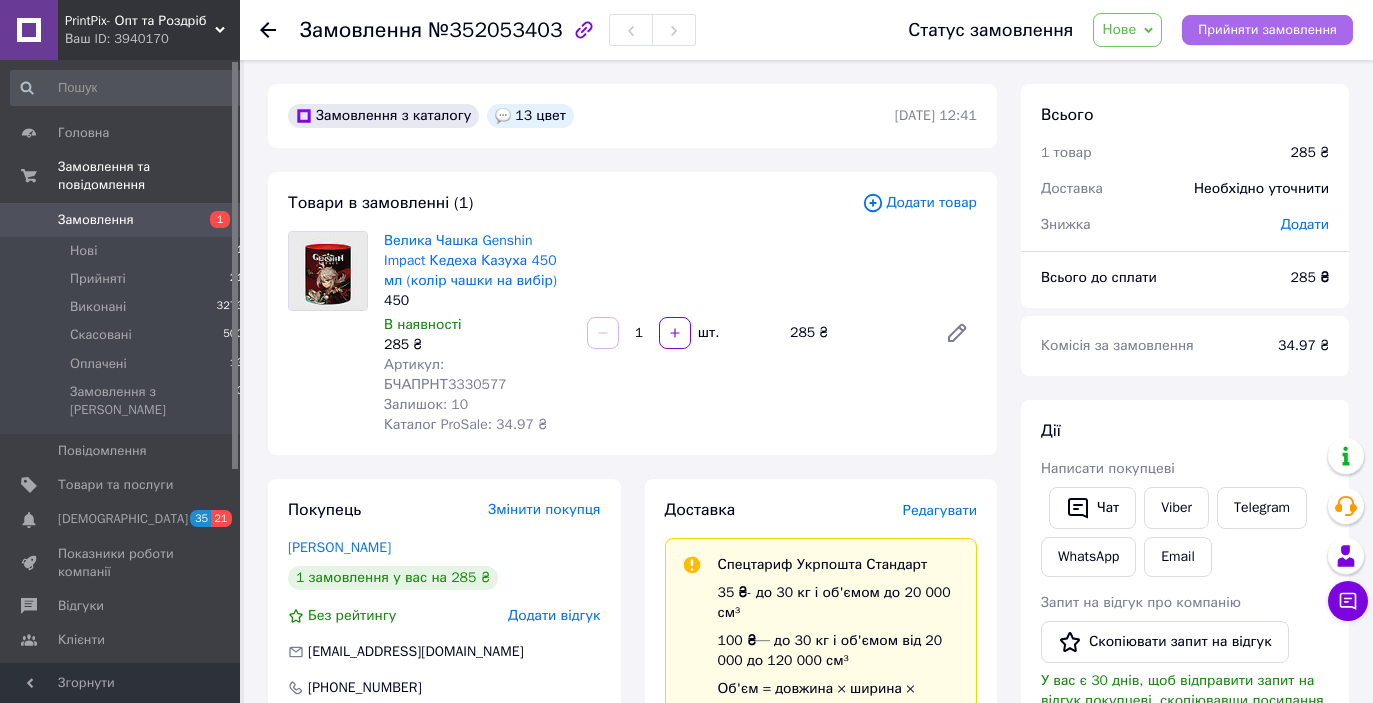 click on "Прийняти замовлення" at bounding box center [1267, 30] 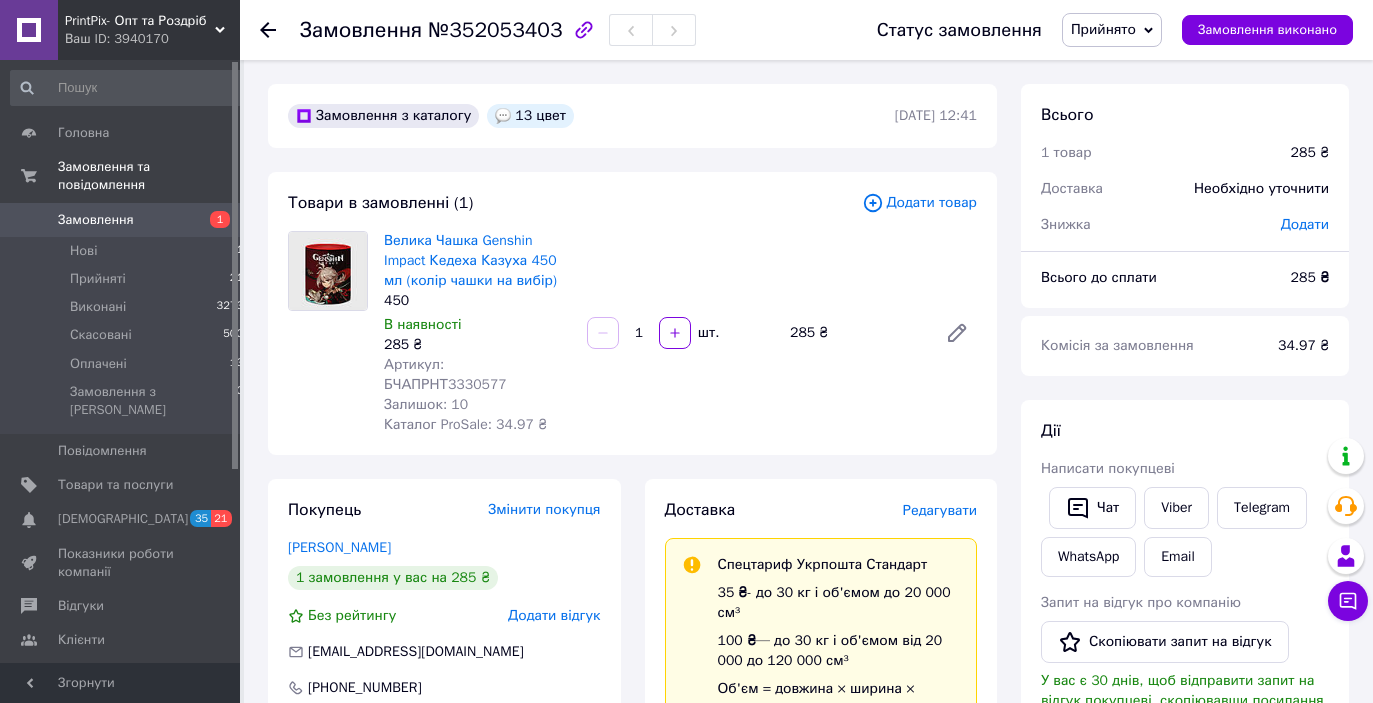 scroll, scrollTop: 192, scrollLeft: 0, axis: vertical 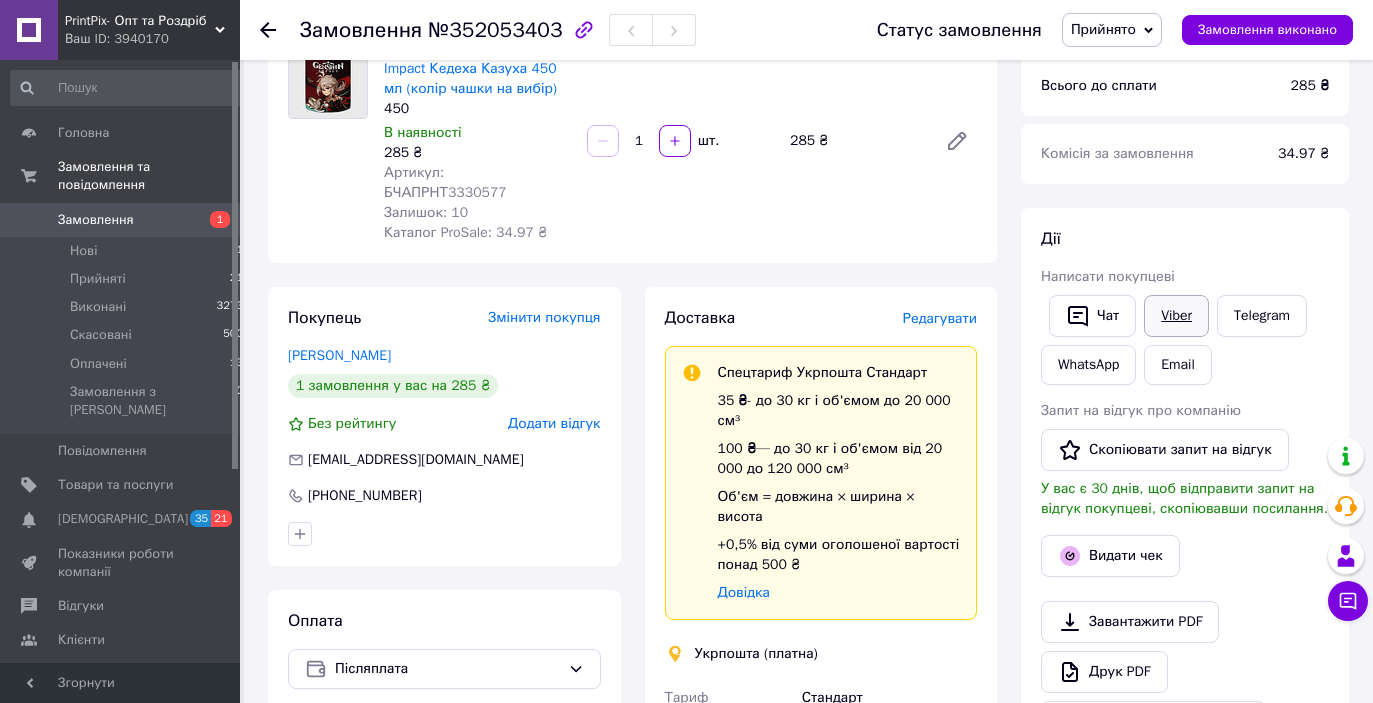 click on "Viber" at bounding box center (1176, 316) 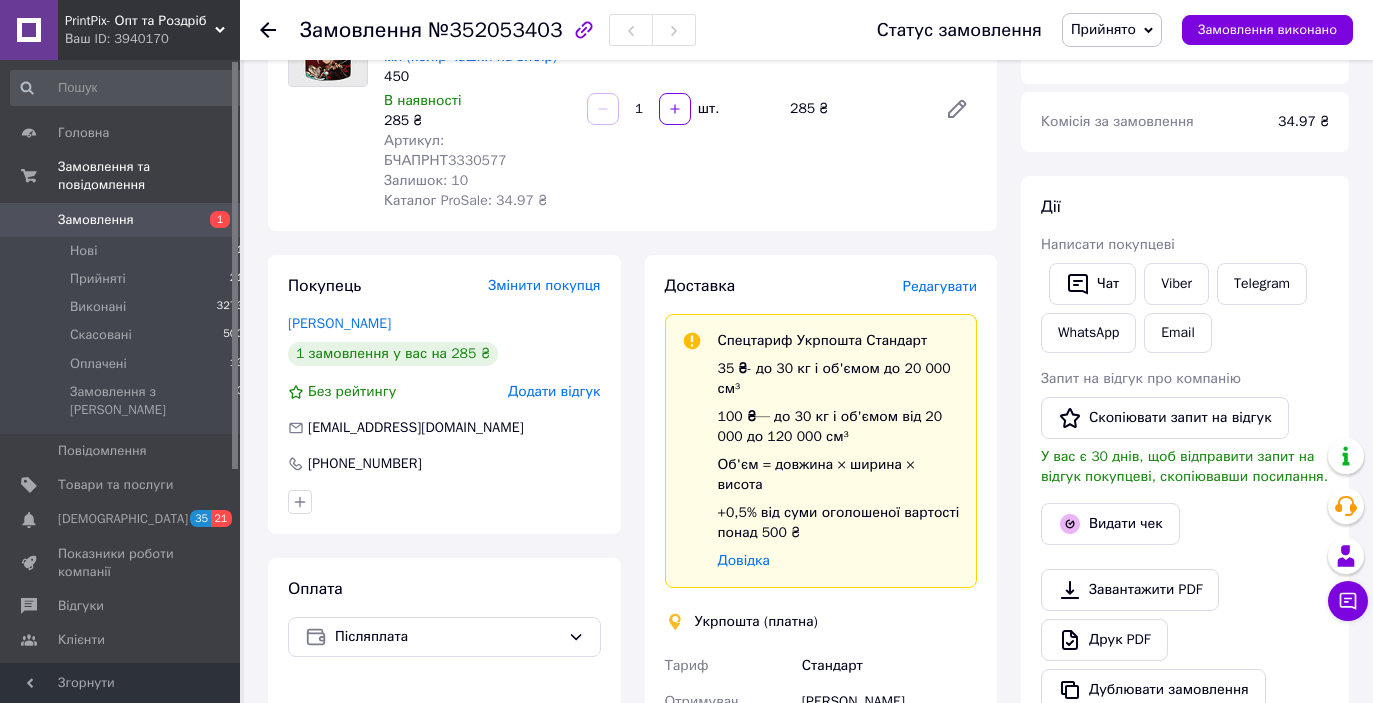 scroll, scrollTop: 528, scrollLeft: 0, axis: vertical 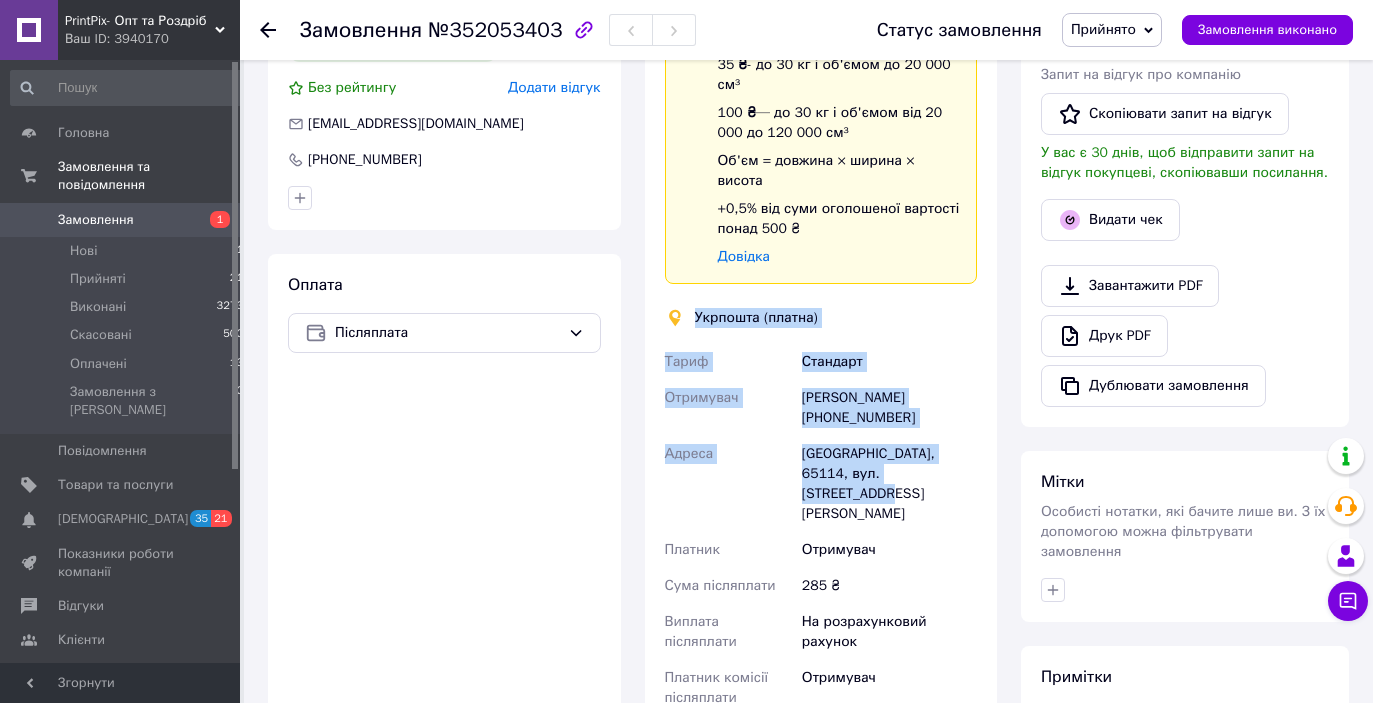 drag, startPoint x: 693, startPoint y: 314, endPoint x: 949, endPoint y: 491, distance: 311.2314 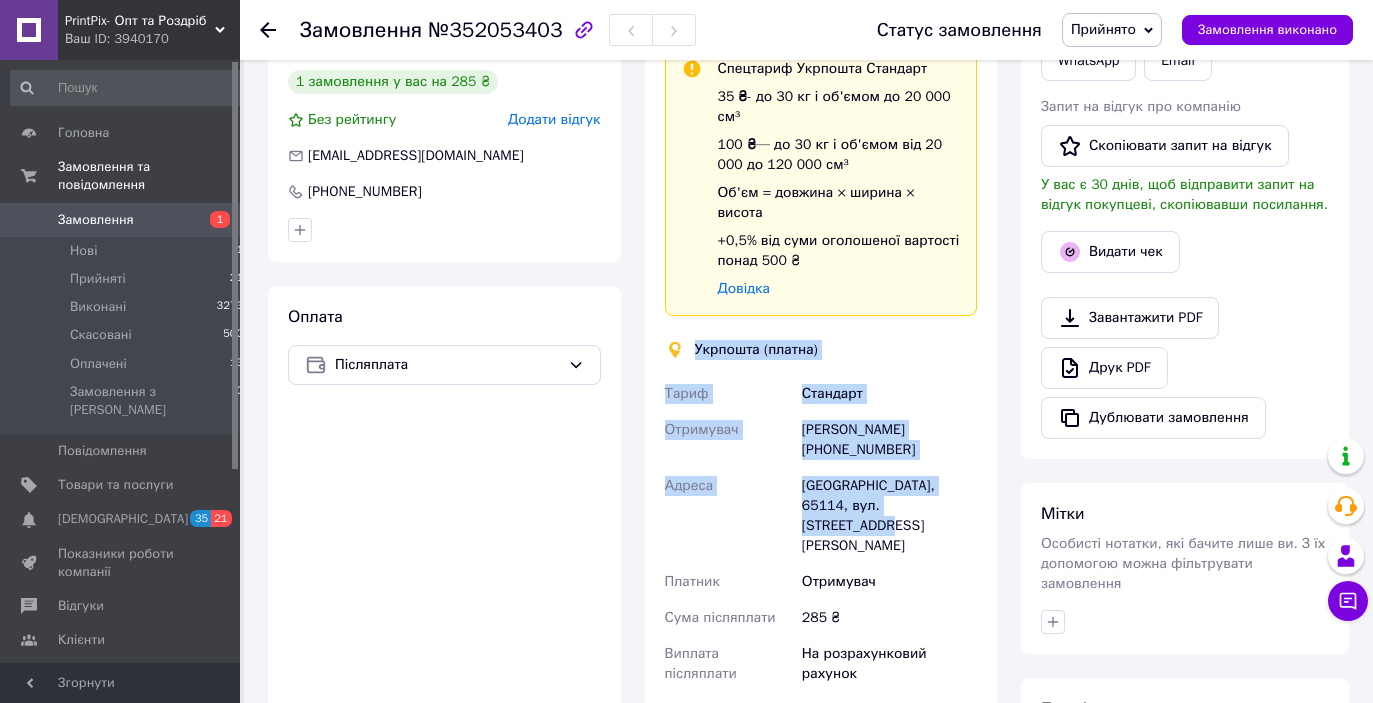 scroll, scrollTop: 592, scrollLeft: 0, axis: vertical 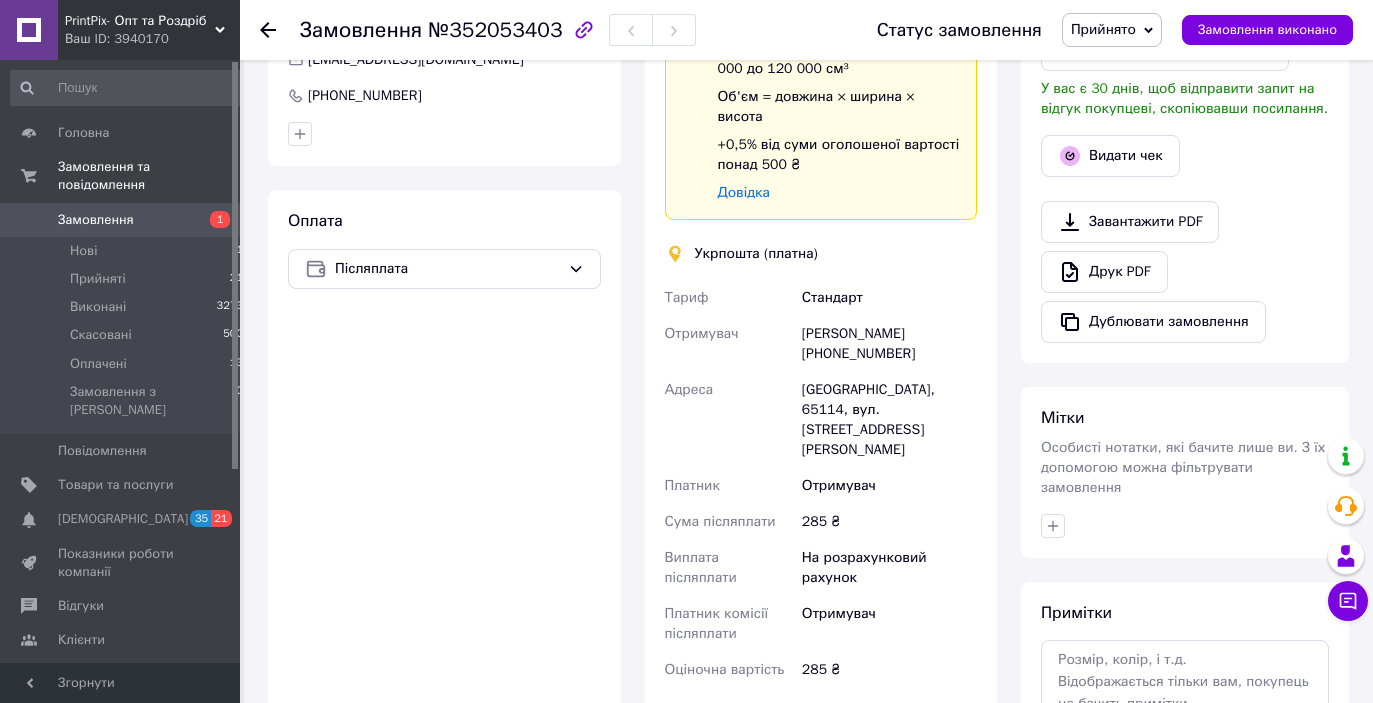click at bounding box center (1185, 526) 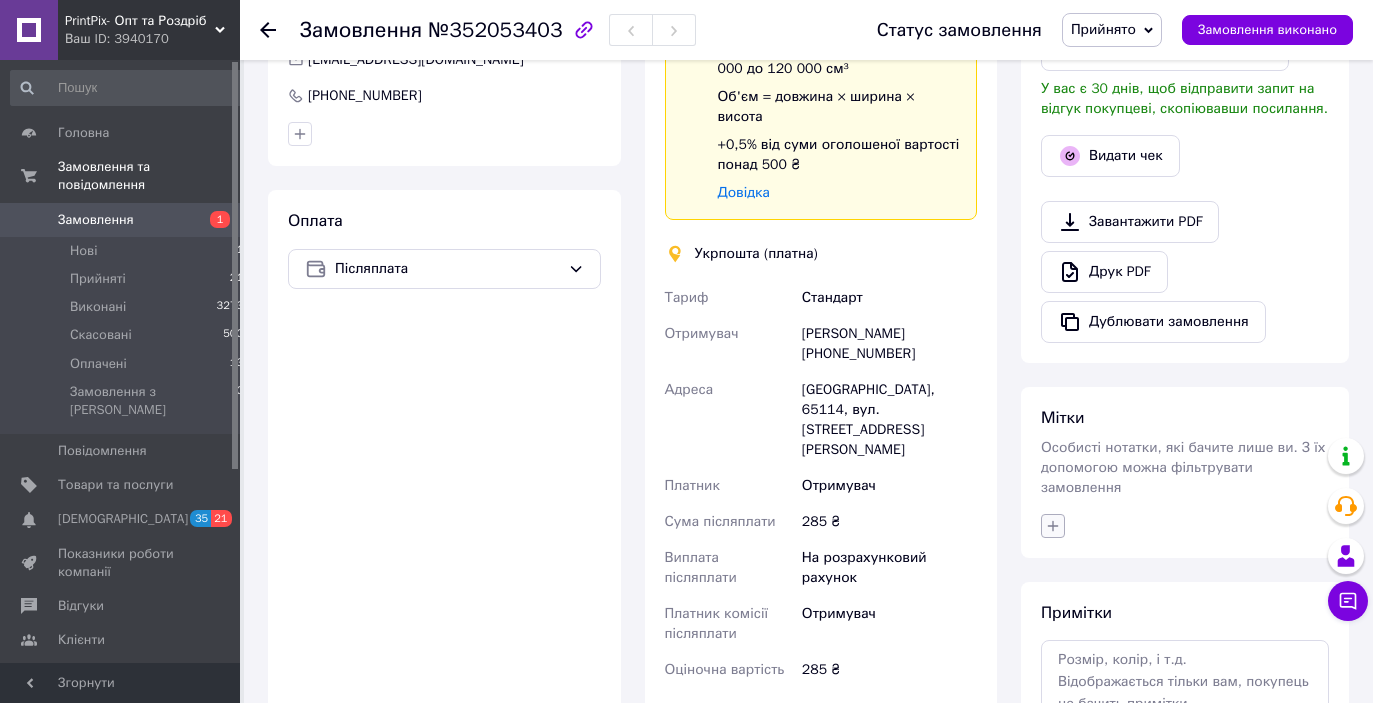click 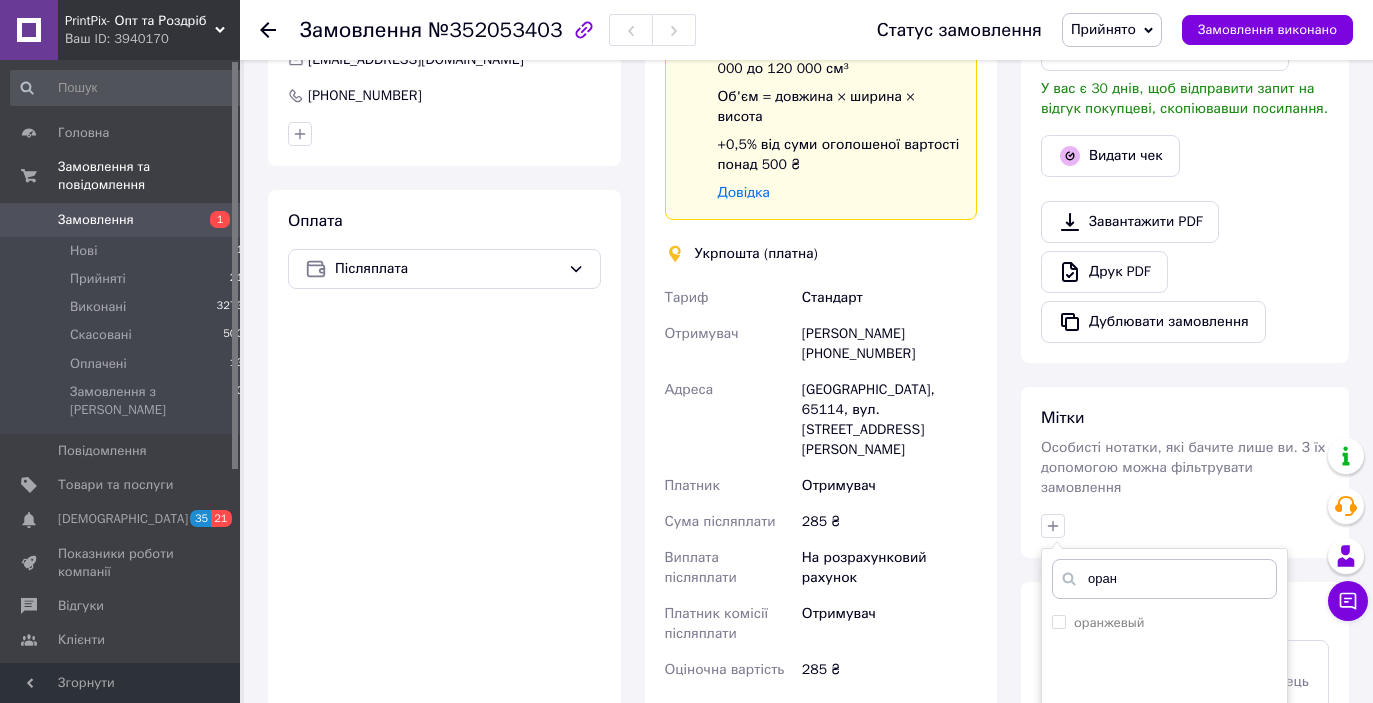 scroll, scrollTop: 896, scrollLeft: 0, axis: vertical 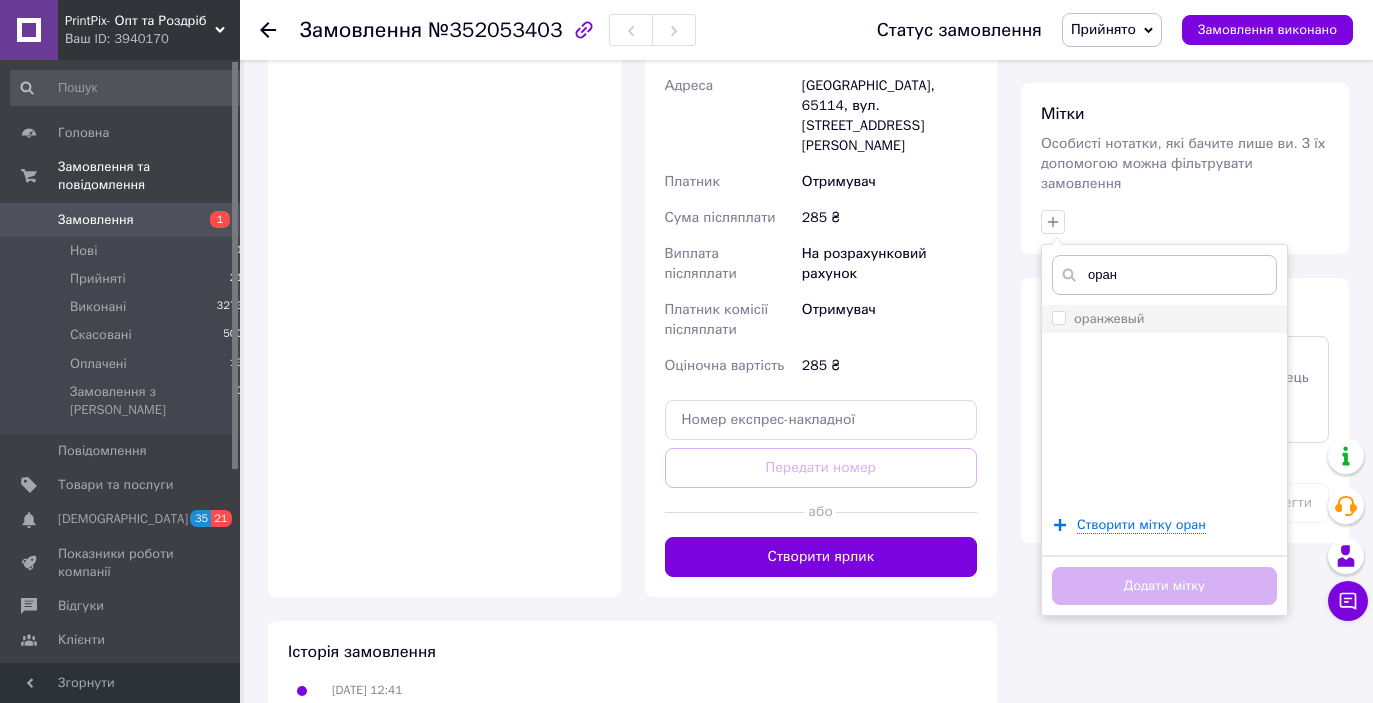type on "оран" 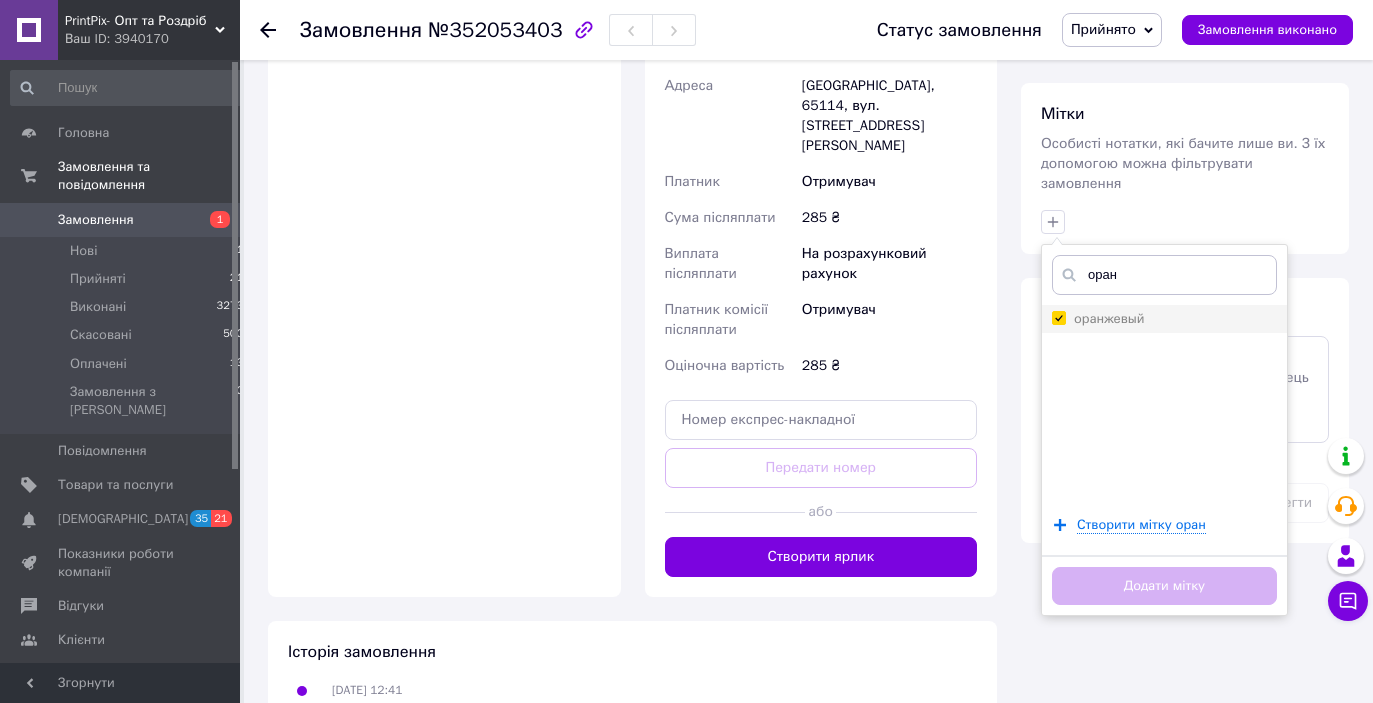 checkbox on "true" 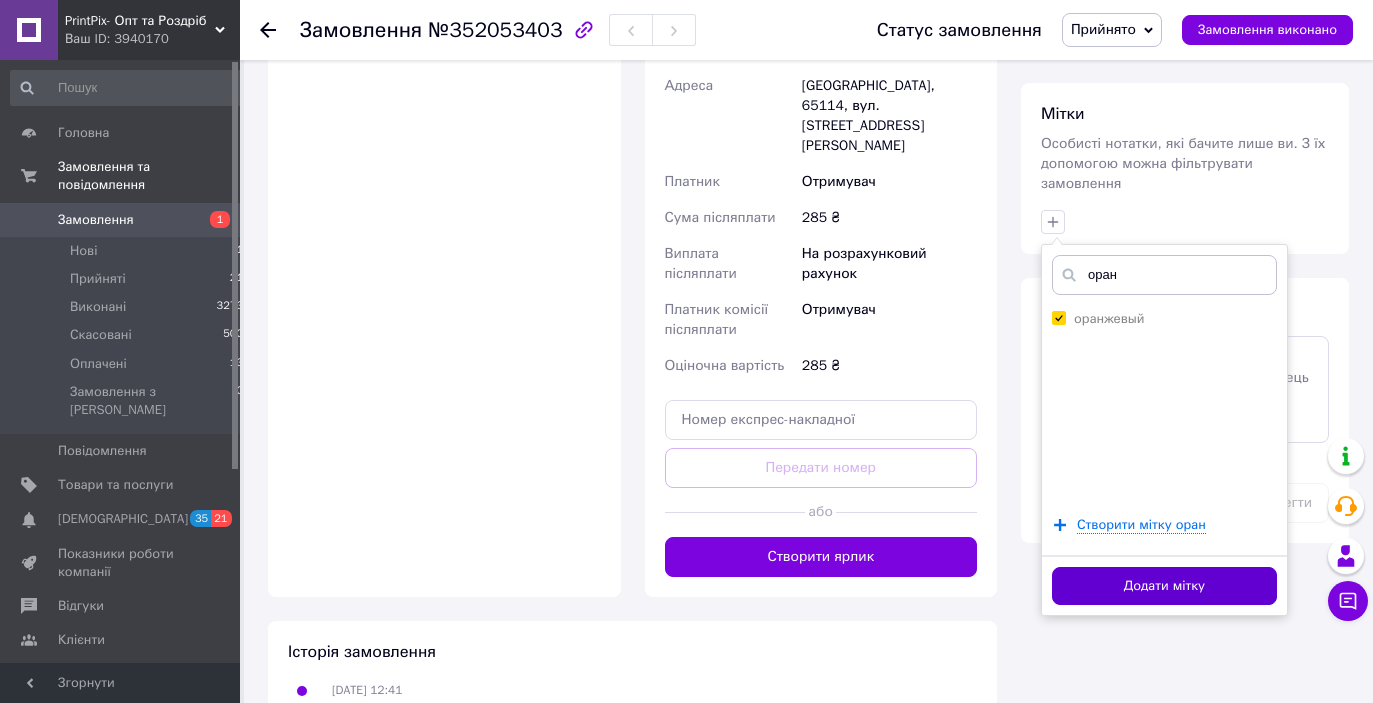 click on "Додати мітку" at bounding box center [1164, 586] 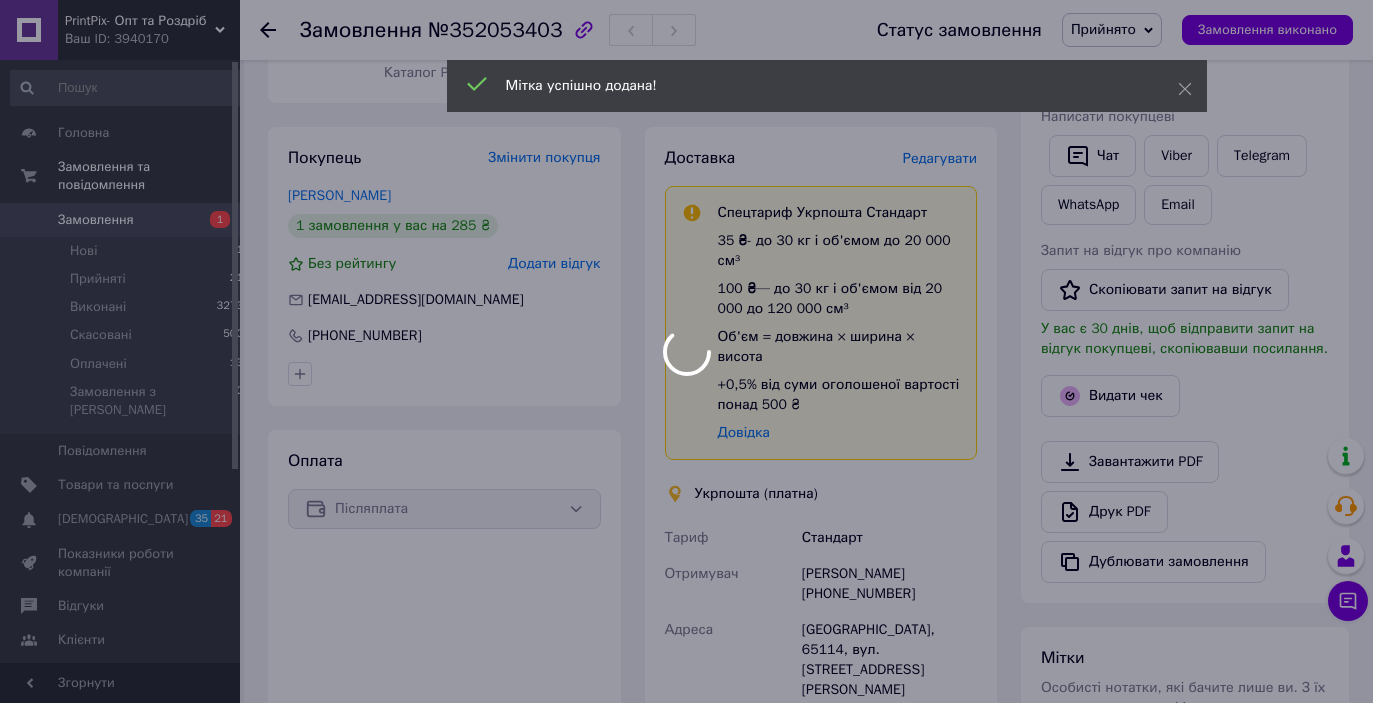 scroll, scrollTop: 0, scrollLeft: 0, axis: both 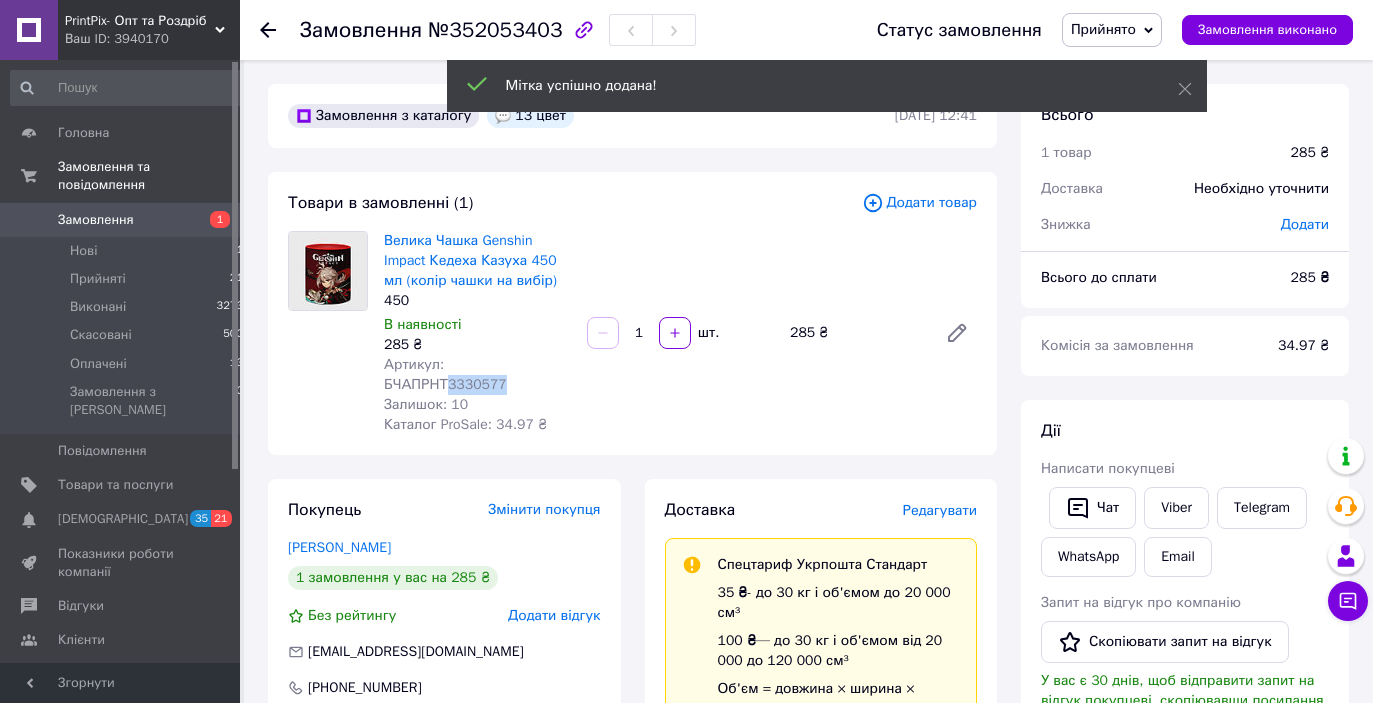 drag, startPoint x: 519, startPoint y: 388, endPoint x: 449, endPoint y: 383, distance: 70.178345 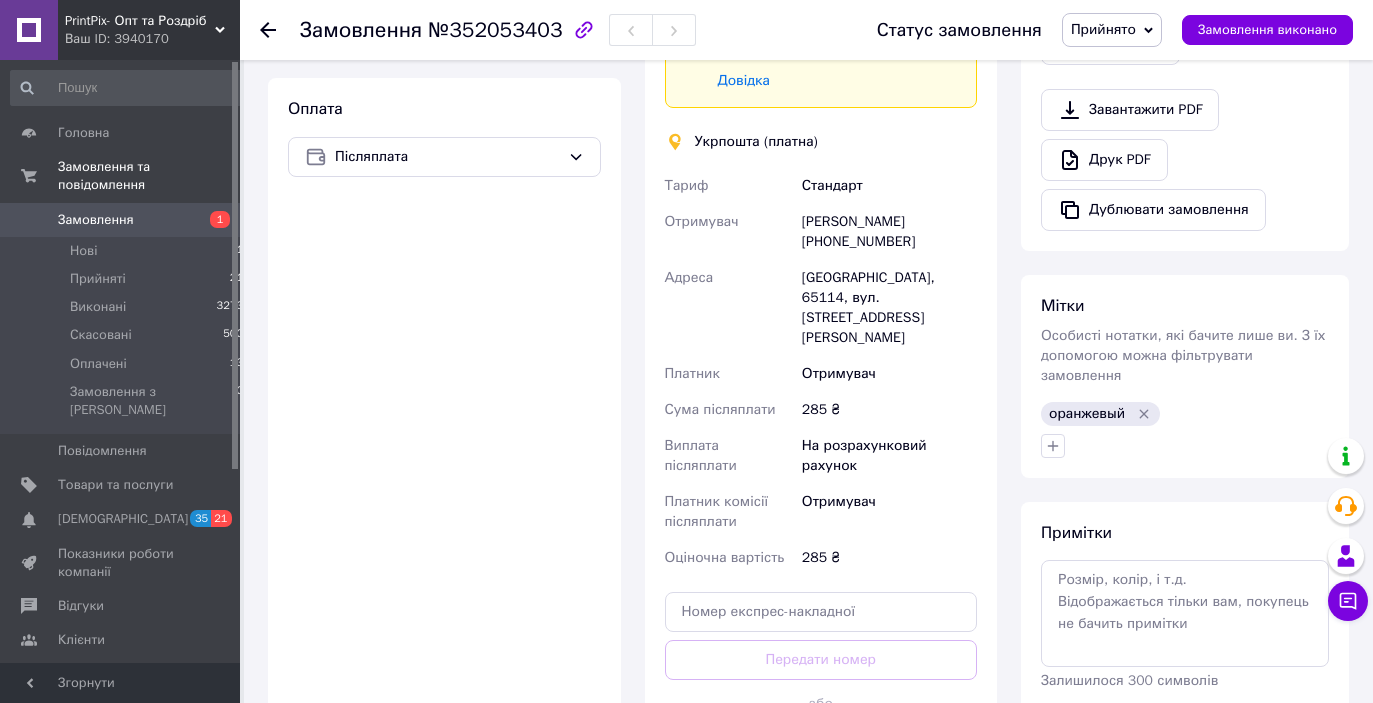 scroll, scrollTop: 1008, scrollLeft: 0, axis: vertical 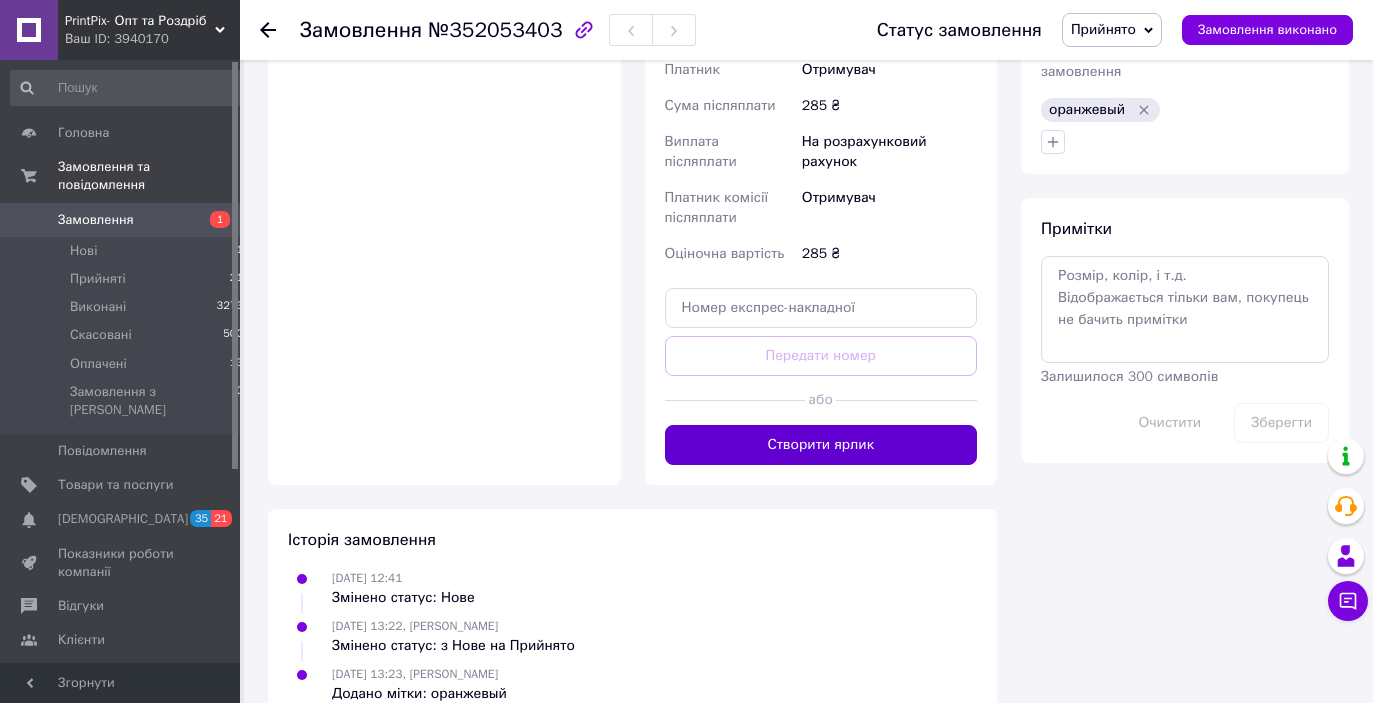 click on "Створити ярлик" at bounding box center [821, 445] 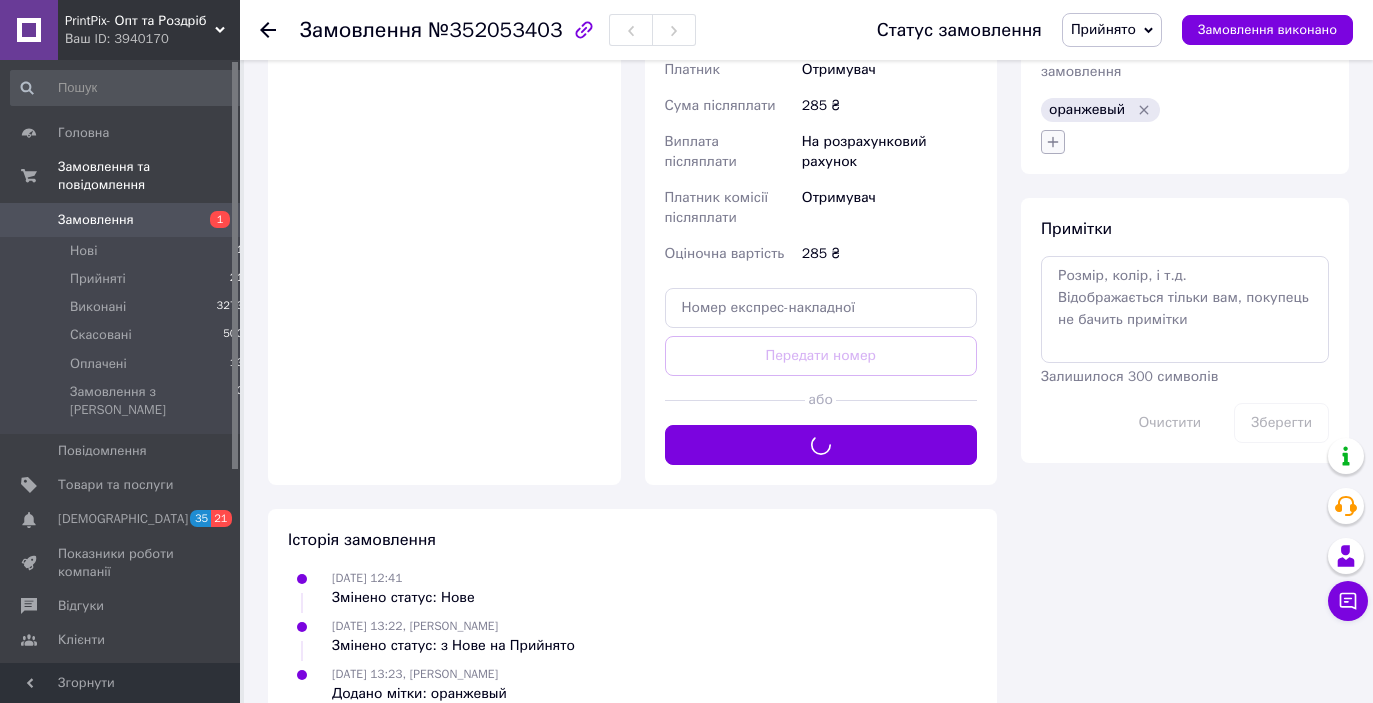 click 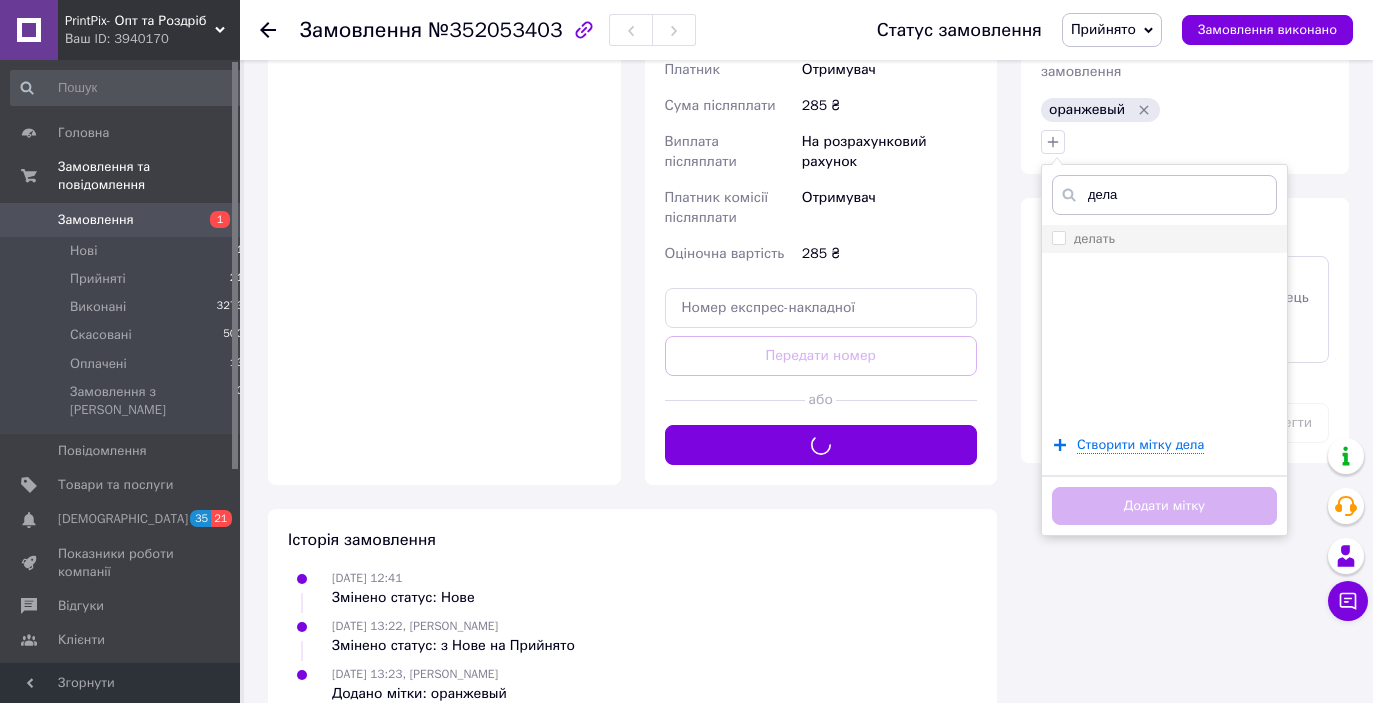 type on "дела" 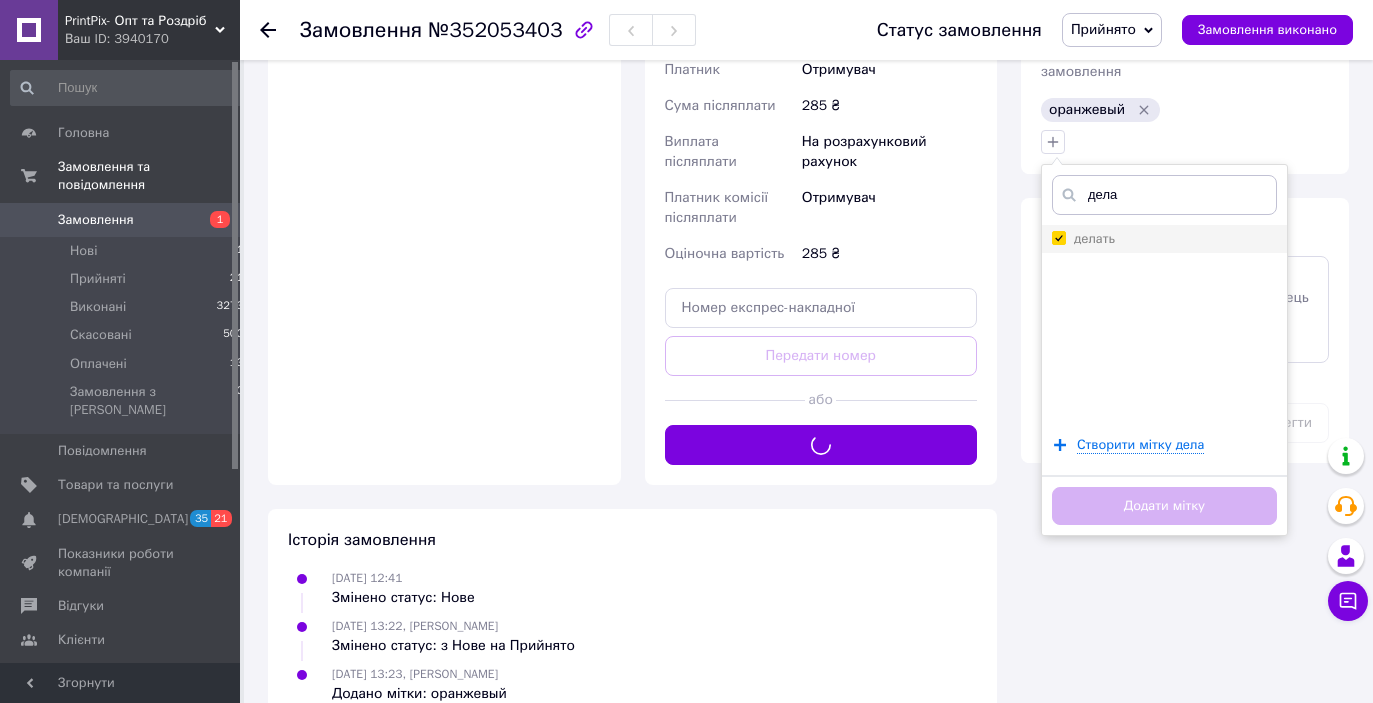 checkbox on "true" 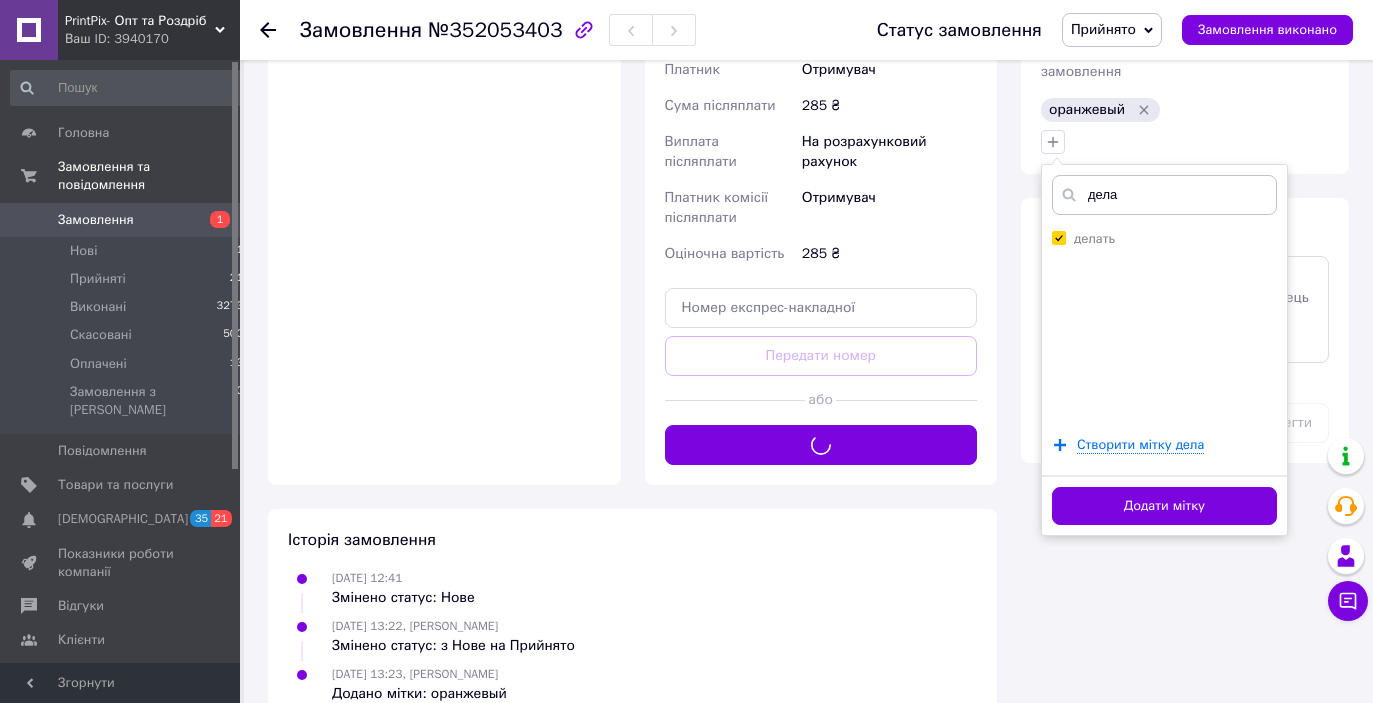 scroll, scrollTop: 912, scrollLeft: 0, axis: vertical 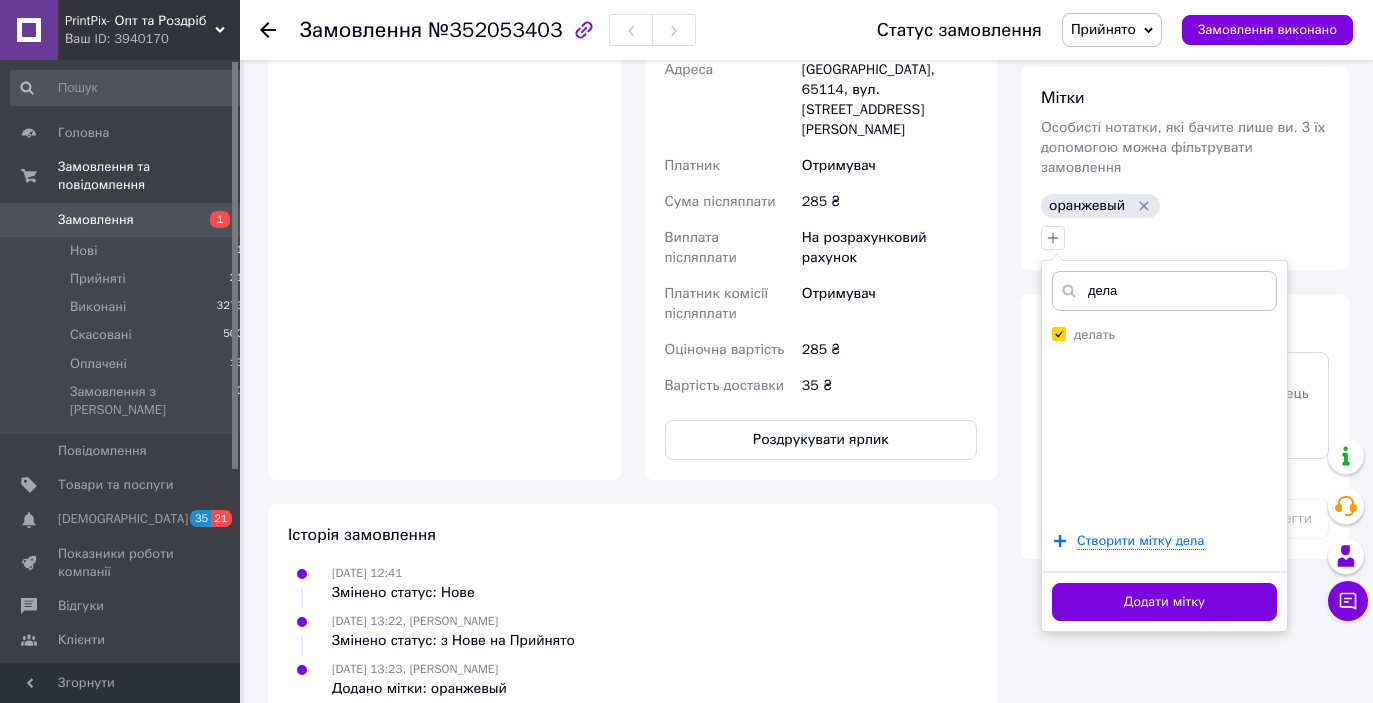 click on "делать" at bounding box center (1164, 421) 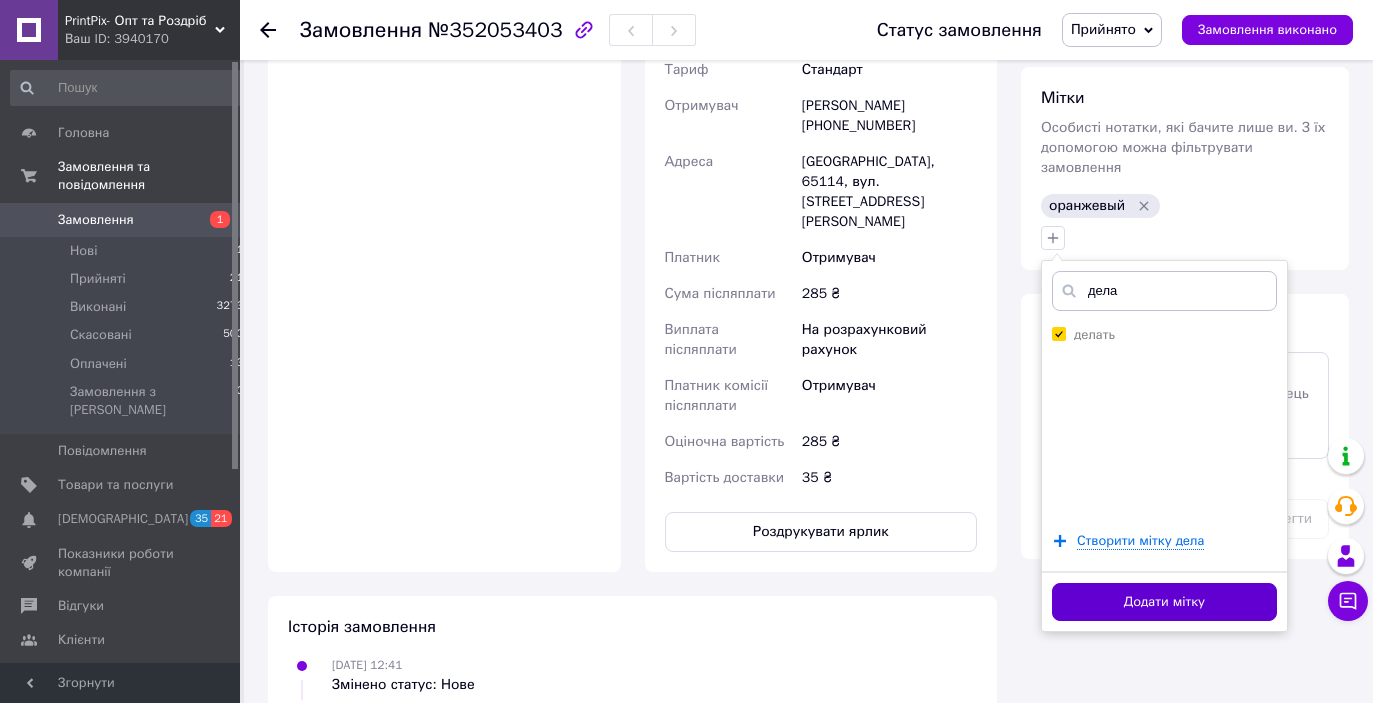 click on "Додати мітку" at bounding box center [1164, 602] 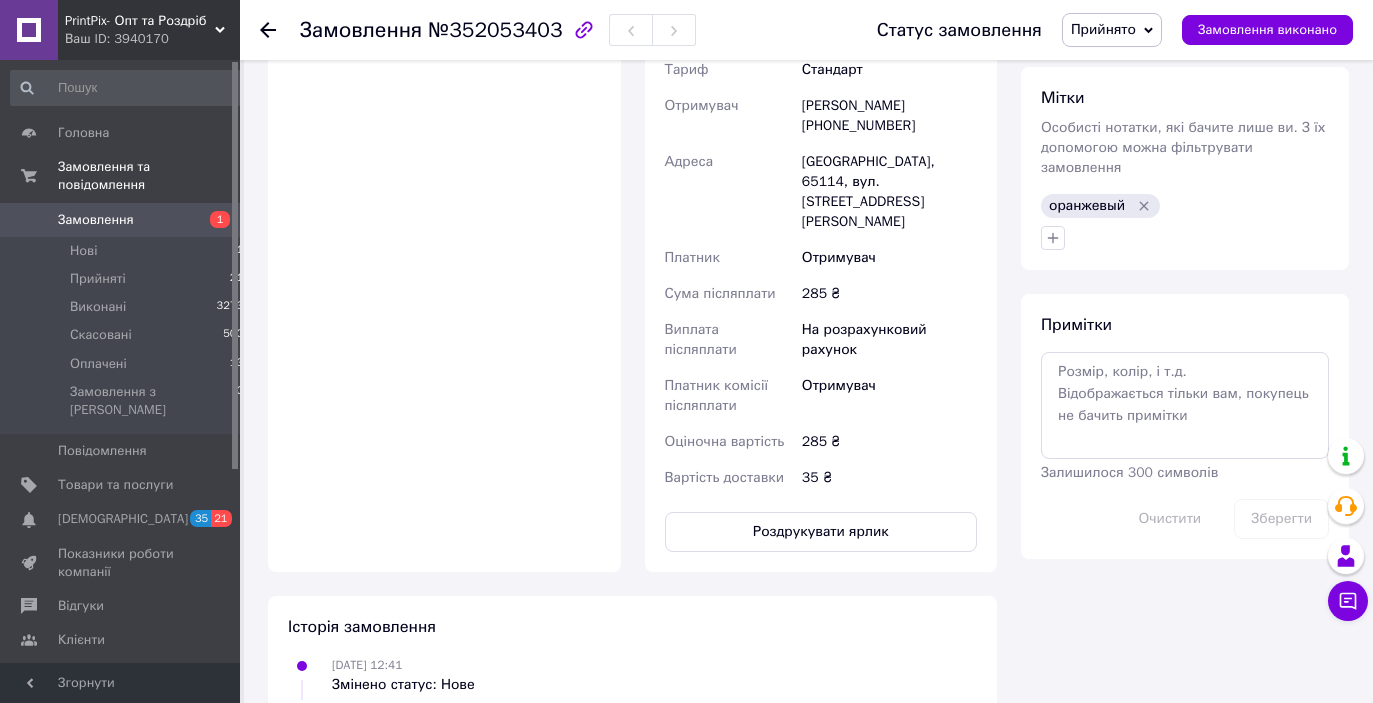 scroll, scrollTop: 480, scrollLeft: 0, axis: vertical 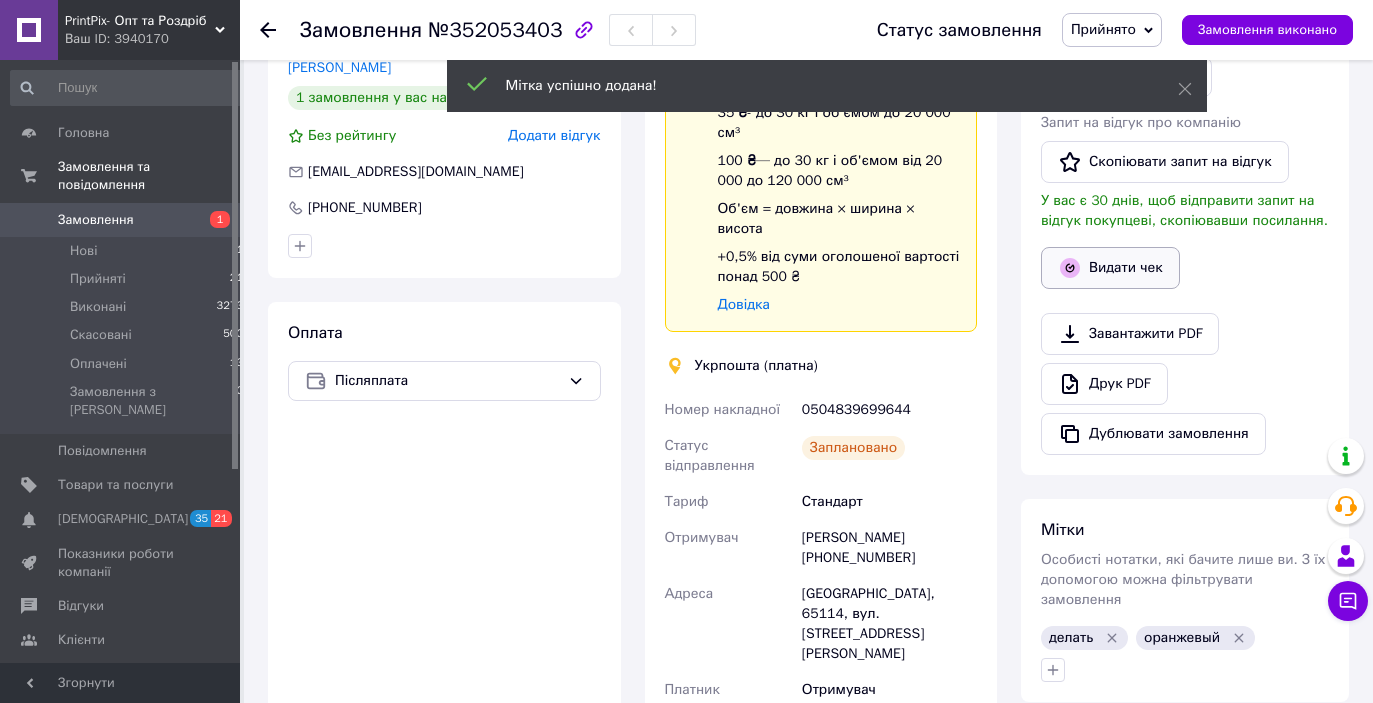 click on "Видати чек" at bounding box center [1110, 268] 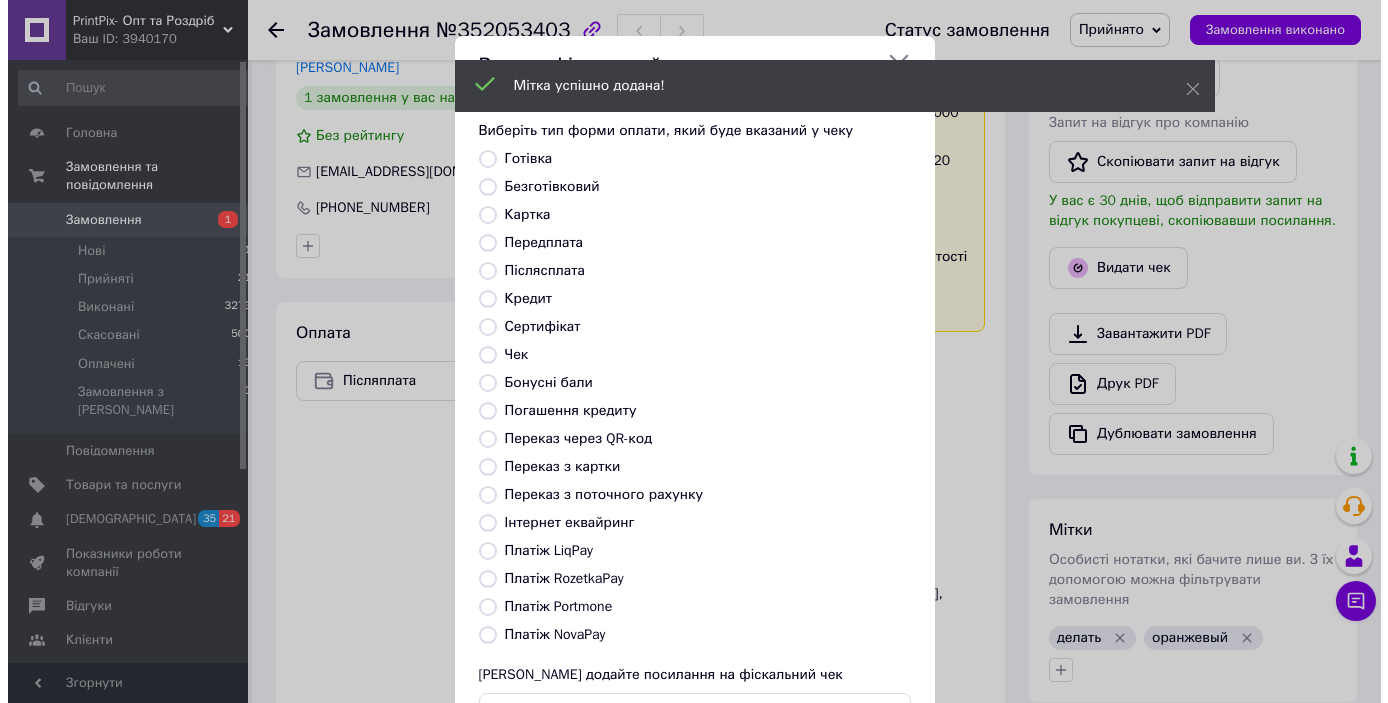 scroll, scrollTop: 460, scrollLeft: 0, axis: vertical 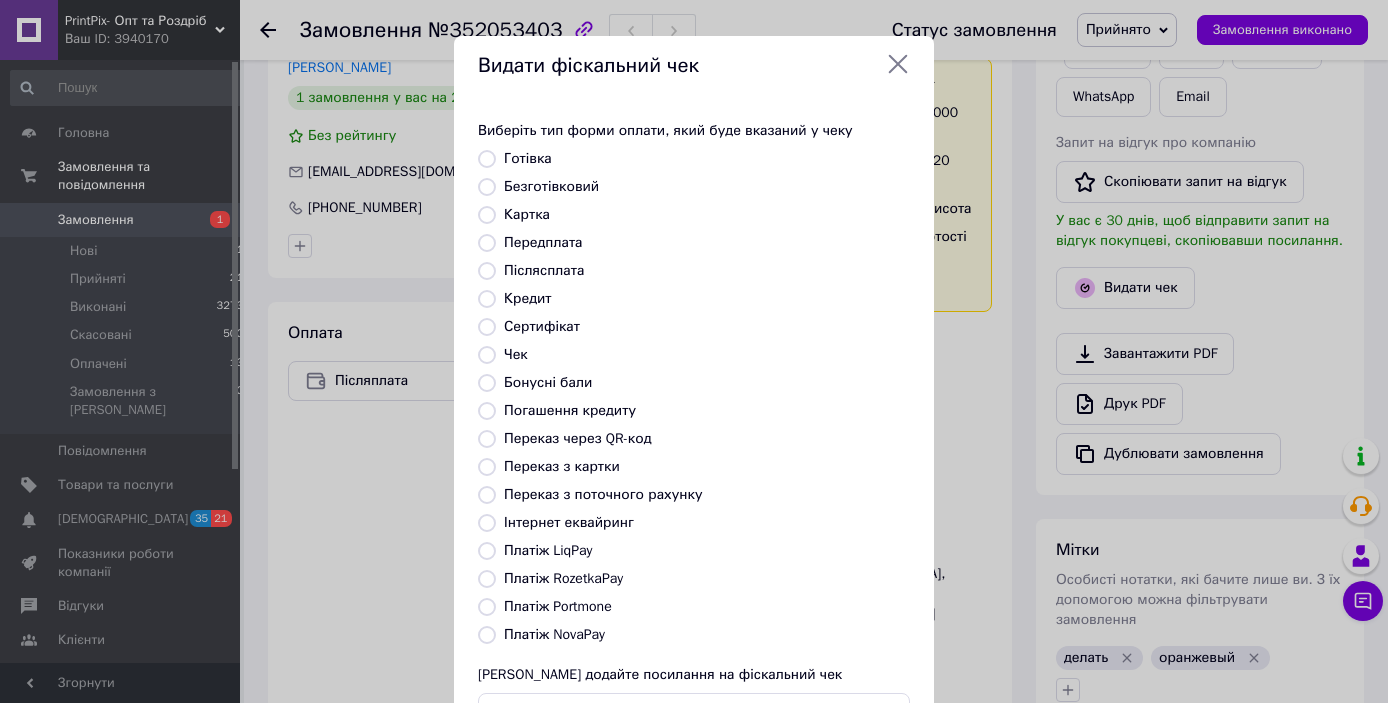 click on "Безготівковий" at bounding box center (487, 187) 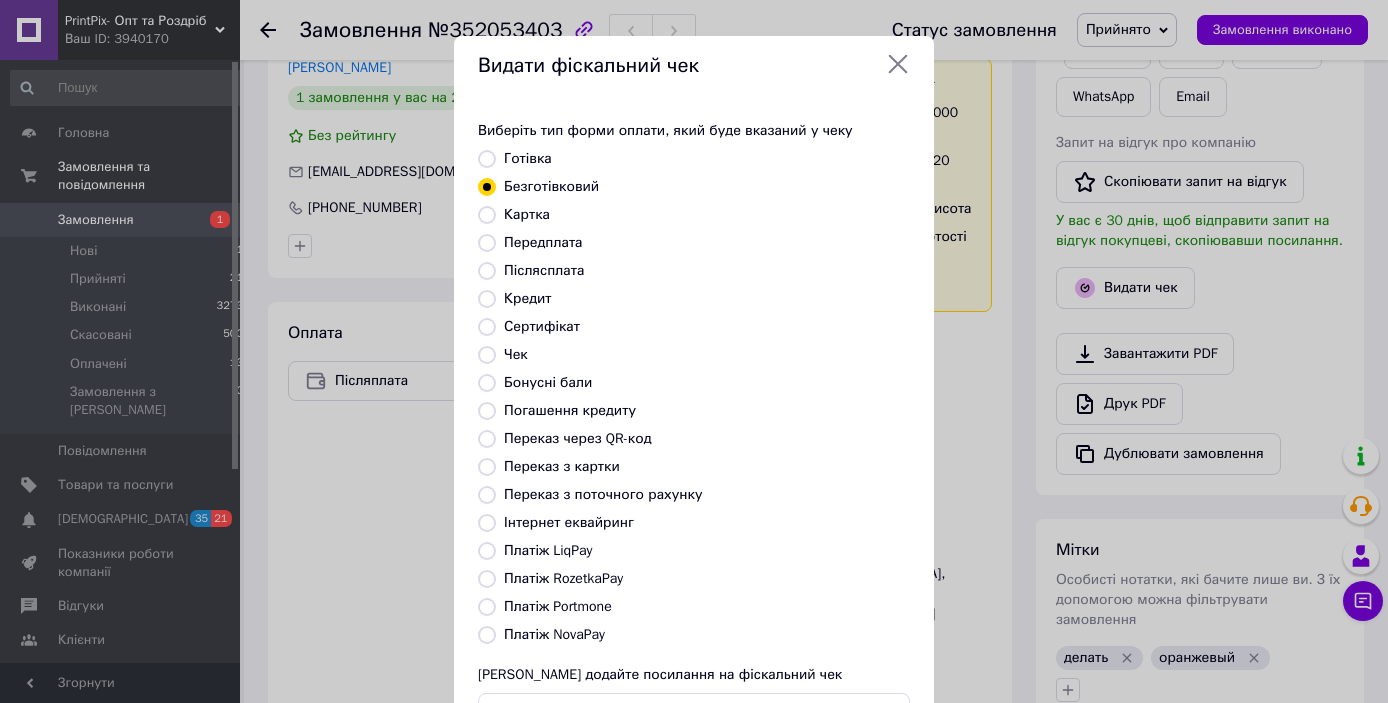 scroll, scrollTop: 156, scrollLeft: 0, axis: vertical 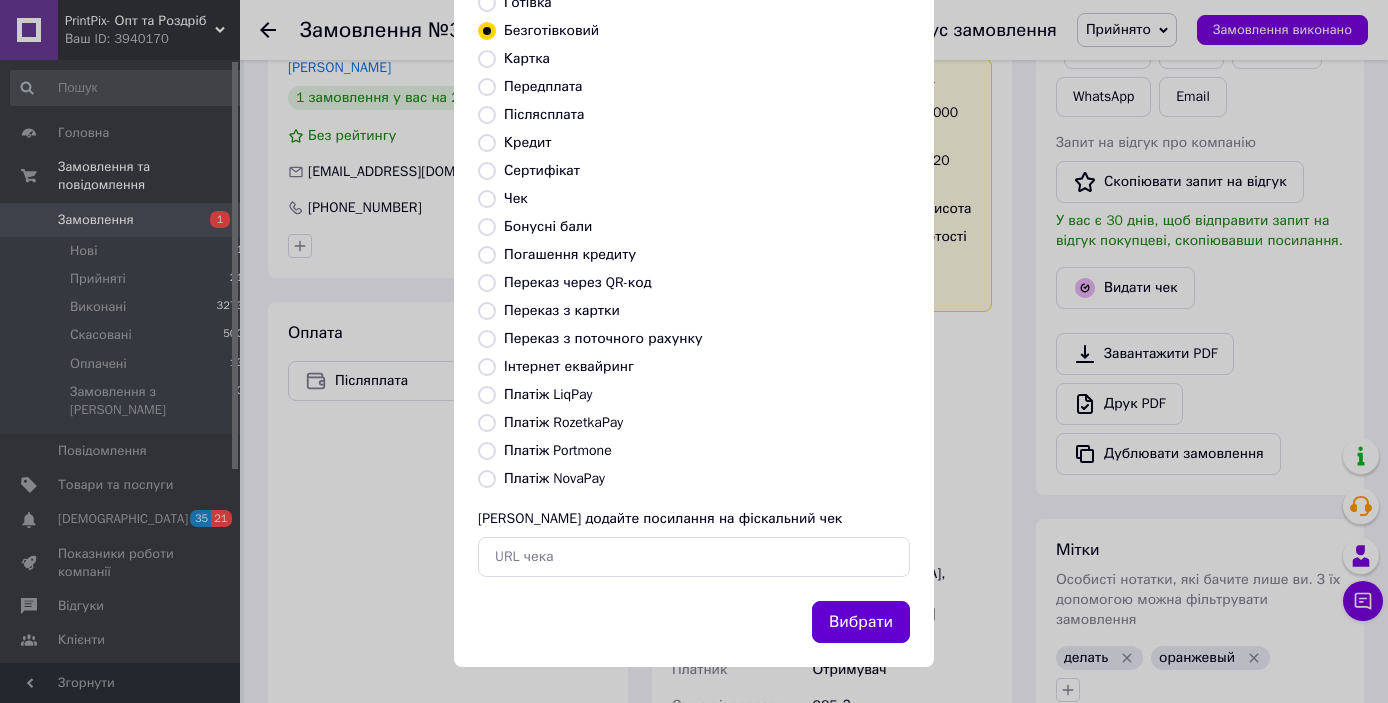 click on "Вибрати" at bounding box center (861, 622) 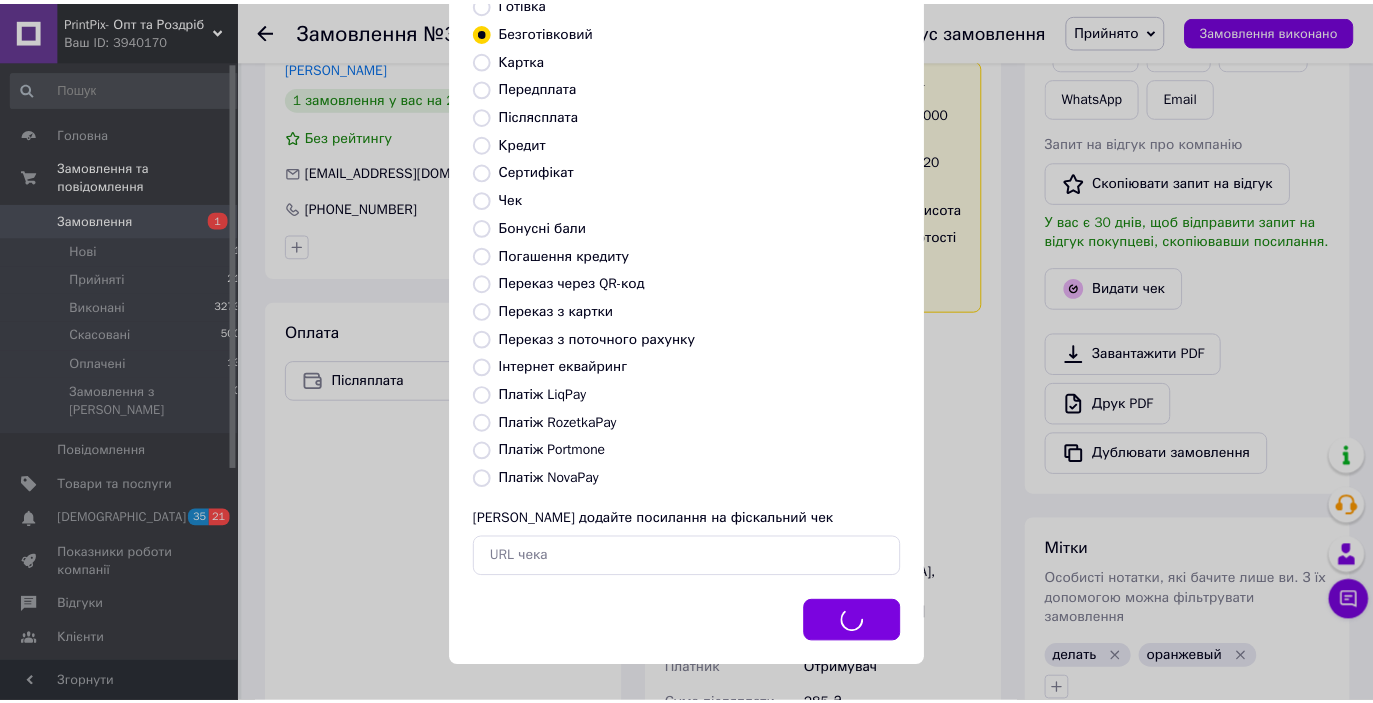 scroll, scrollTop: 480, scrollLeft: 0, axis: vertical 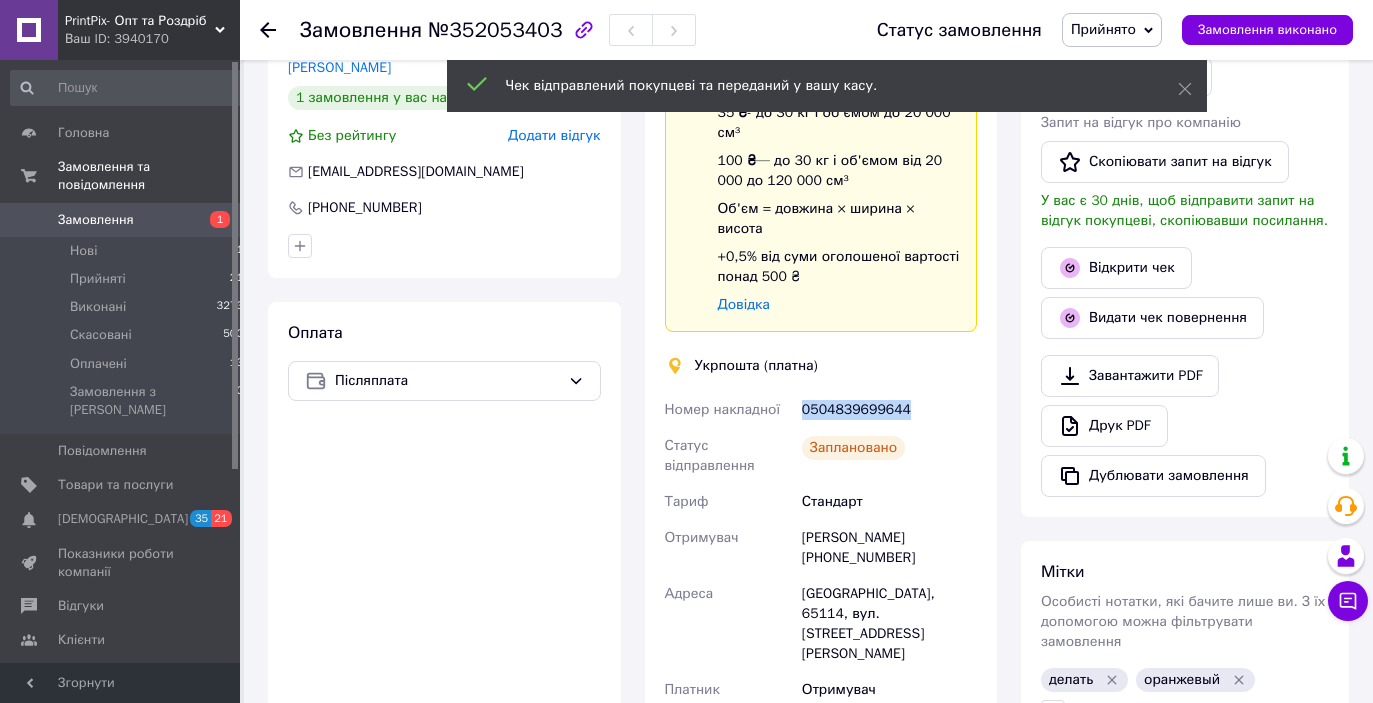 drag, startPoint x: 929, startPoint y: 407, endPoint x: 798, endPoint y: 410, distance: 131.03435 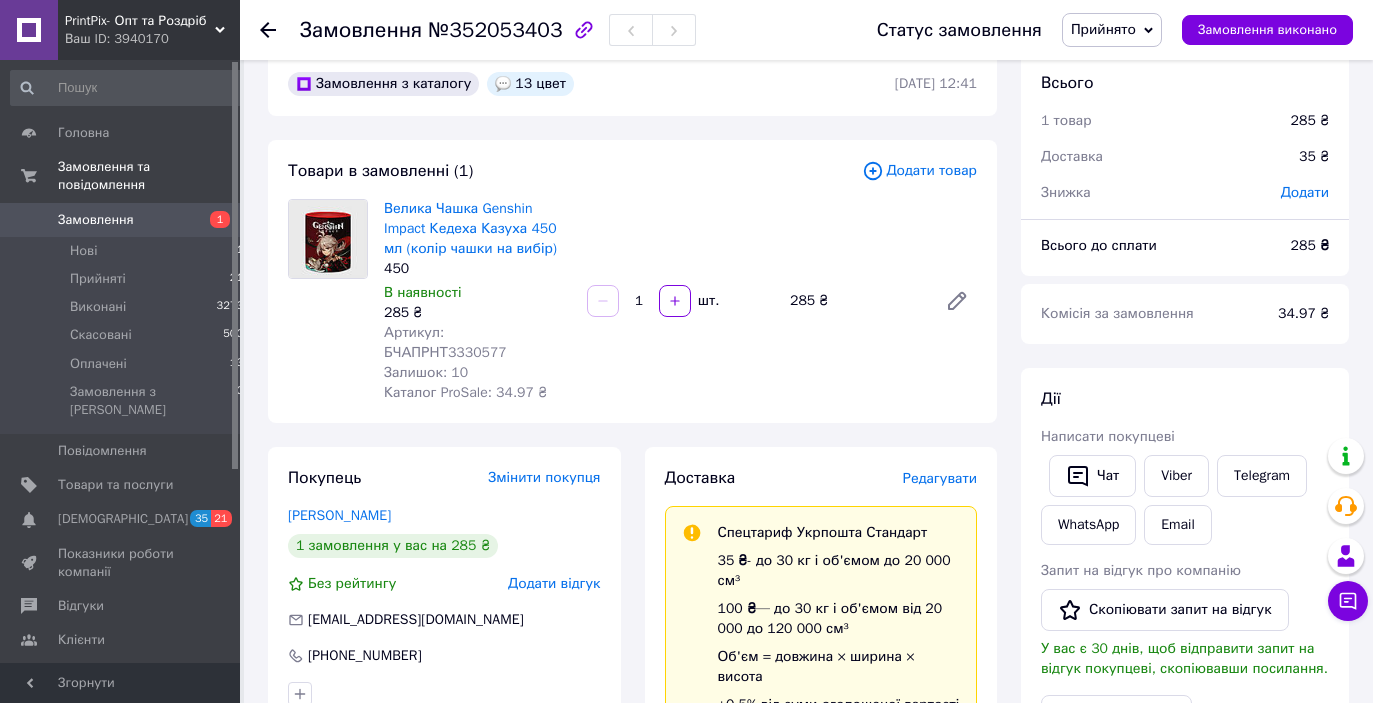 click on "Написати покупцеві" at bounding box center [1185, 437] 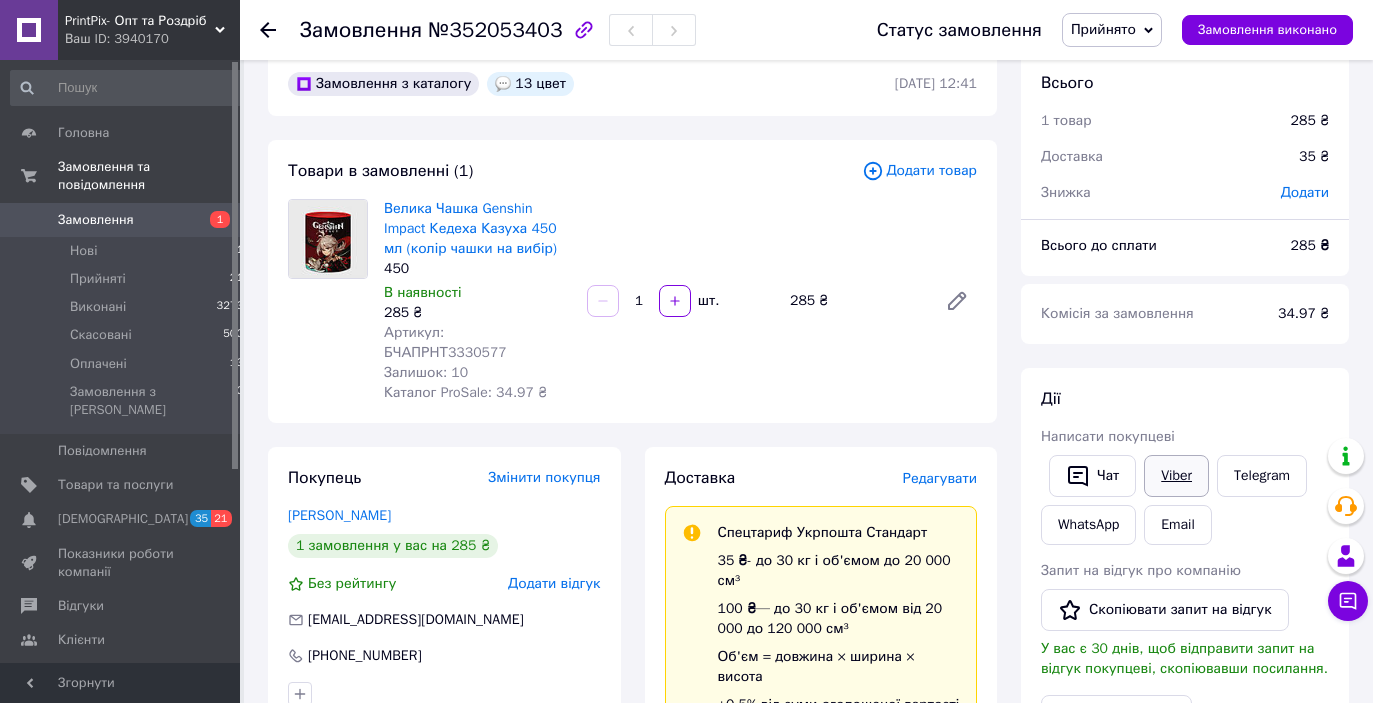 click on "Viber" at bounding box center (1176, 476) 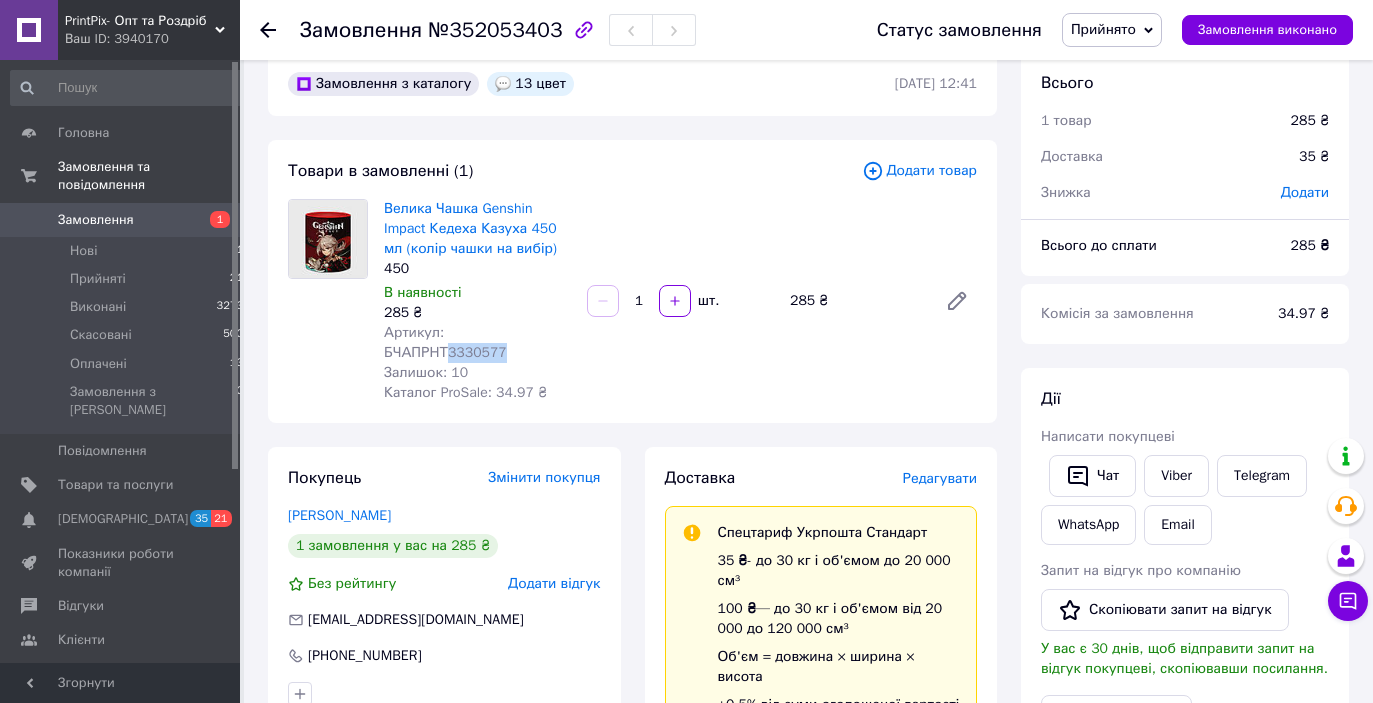 drag, startPoint x: 527, startPoint y: 357, endPoint x: 452, endPoint y: 354, distance: 75.059975 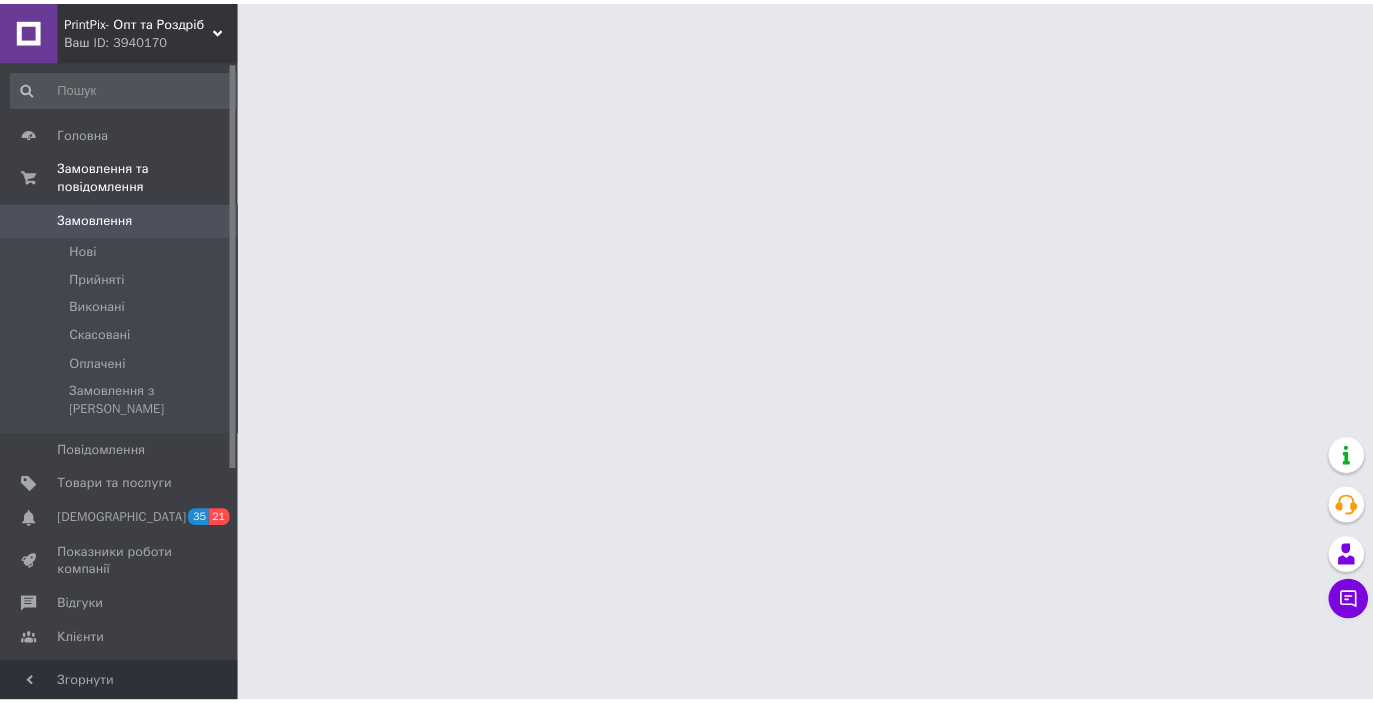 scroll, scrollTop: 0, scrollLeft: 0, axis: both 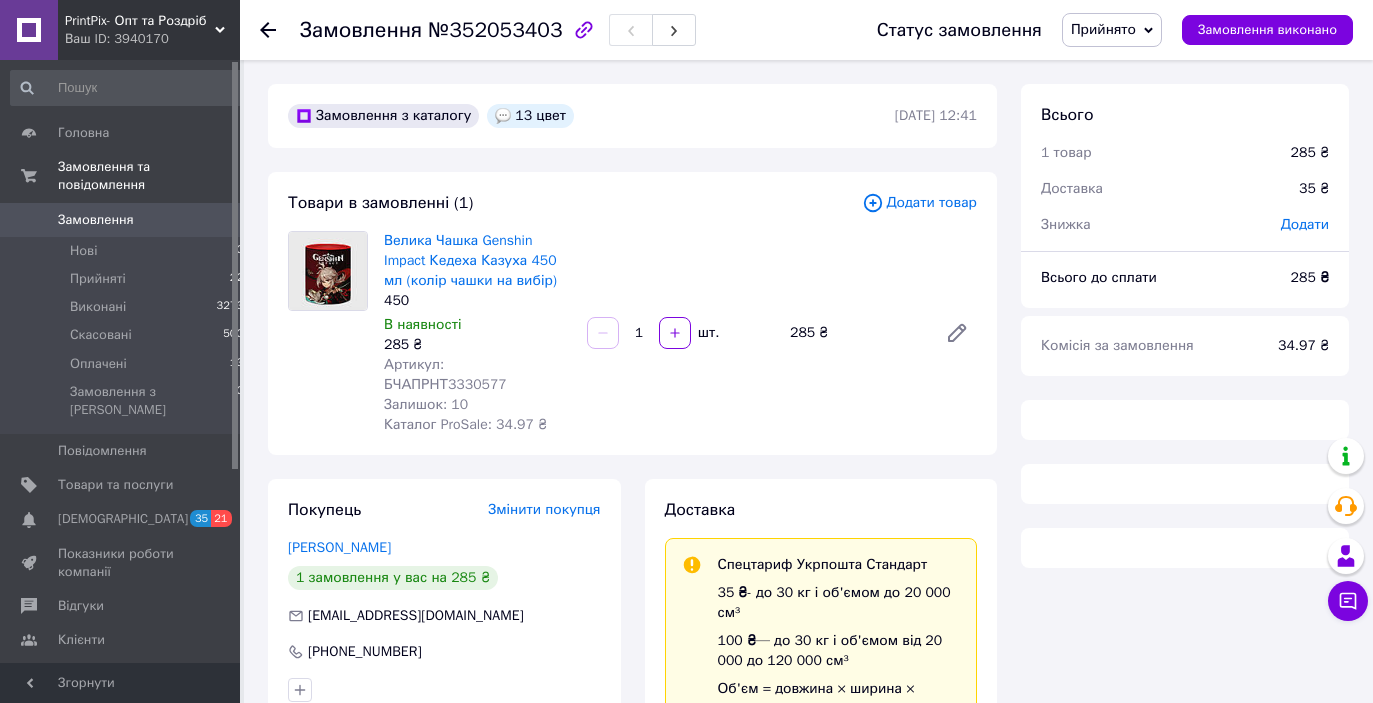 click on "Велика Чашка  Genshin Impact Кедеха Казуха 450 мл (колір чашки на вибір)" at bounding box center [477, 261] 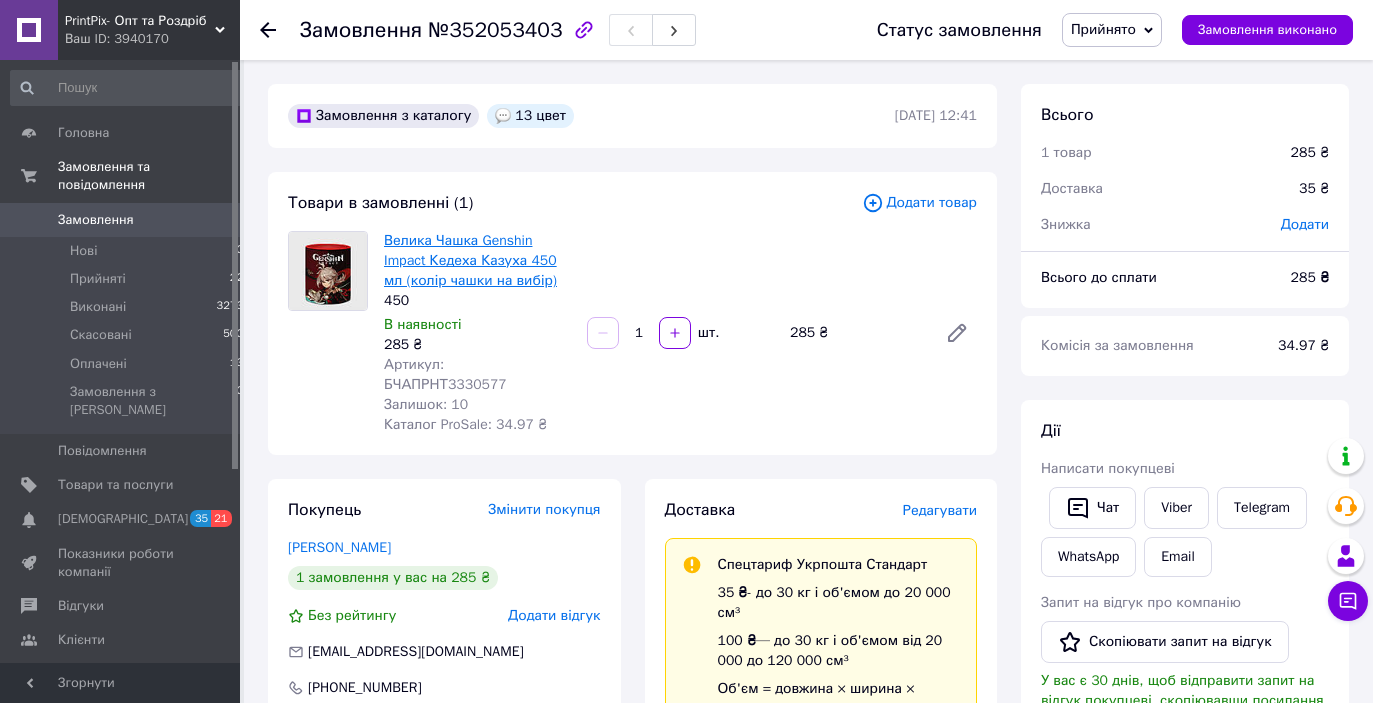 click on "Велика Чашка  Genshin Impact Кедеха Казуха 450 мл (колір чашки на вибір)" at bounding box center (470, 260) 